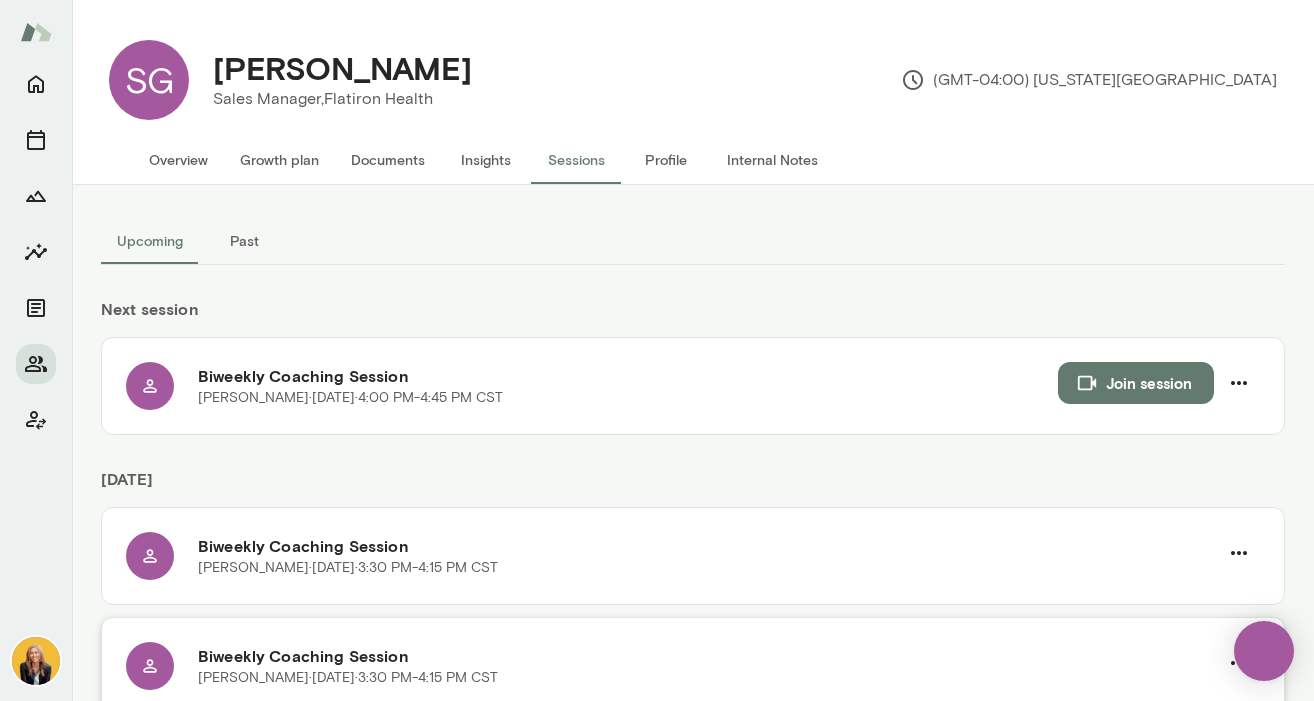 scroll, scrollTop: 0, scrollLeft: 0, axis: both 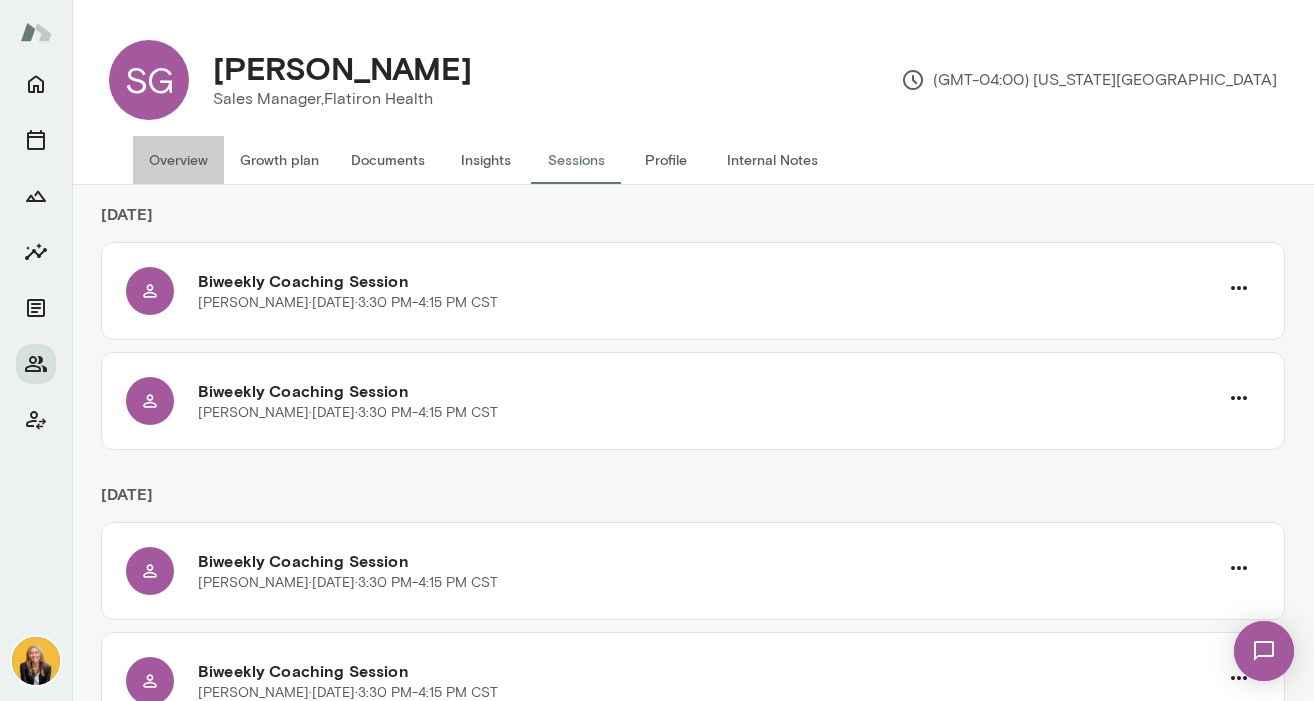 click on "Overview" at bounding box center (178, 160) 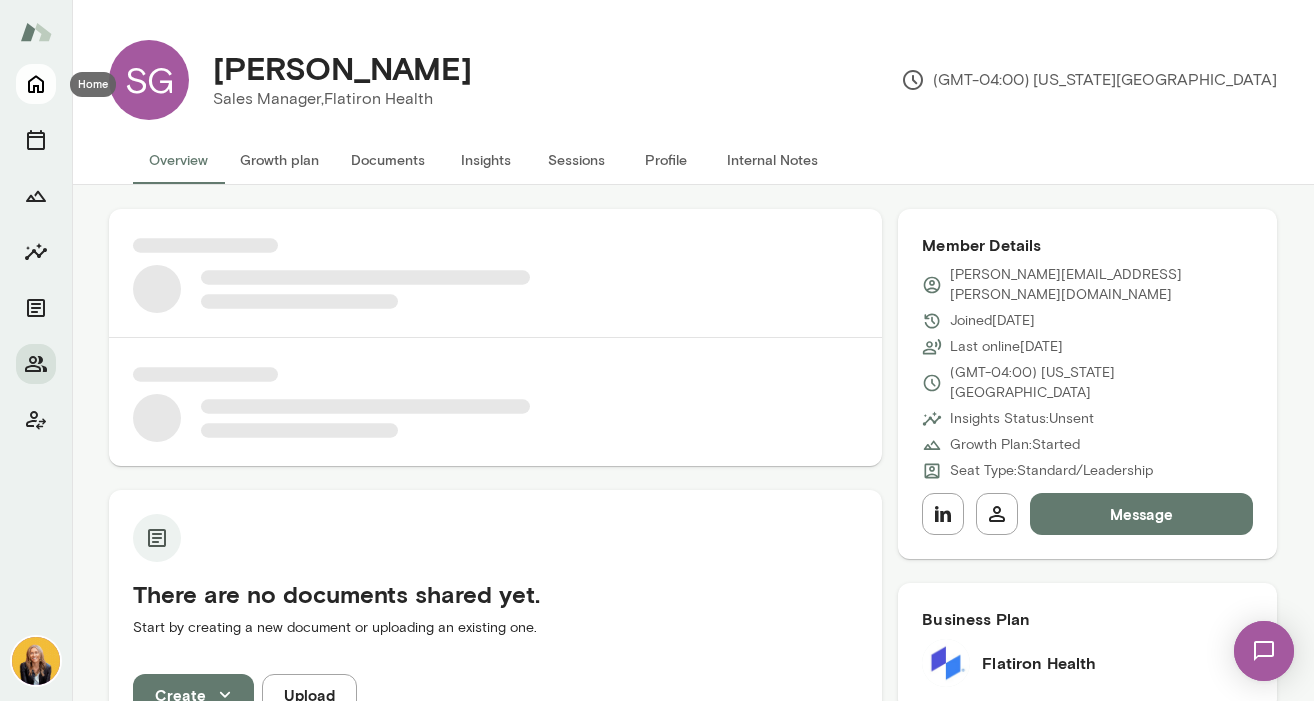 click 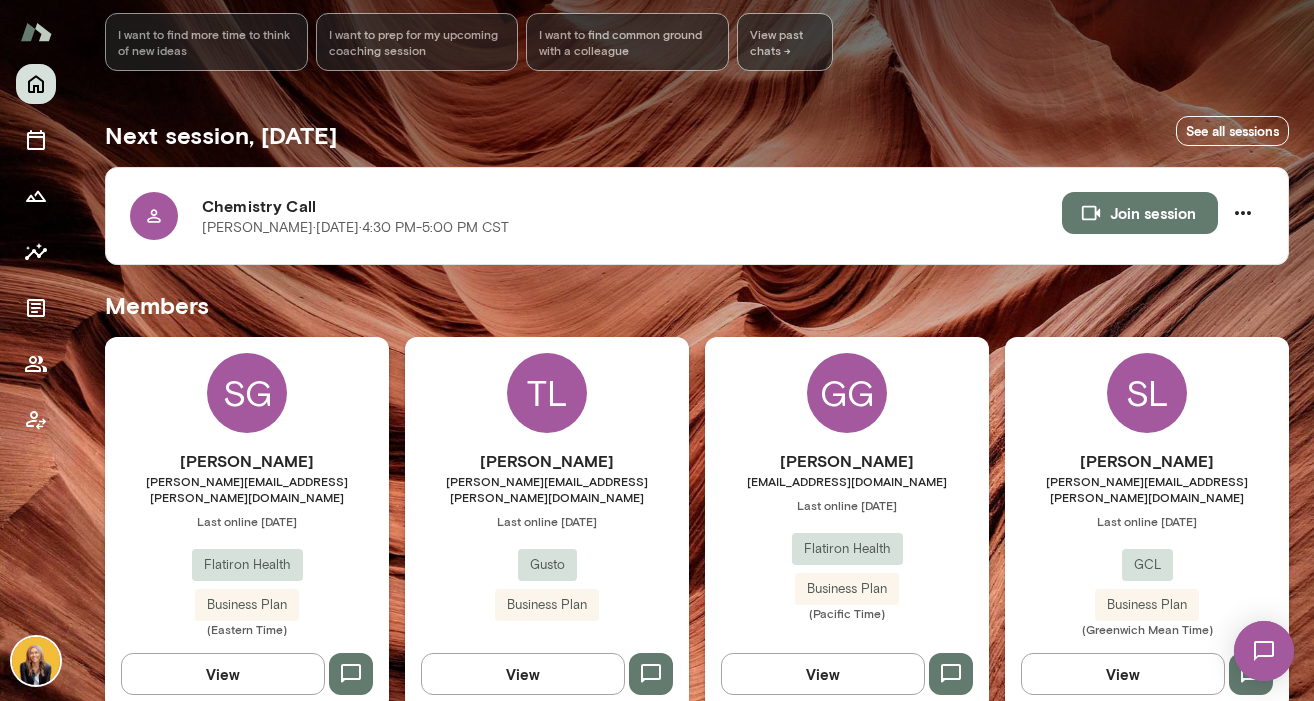scroll, scrollTop: 290, scrollLeft: 0, axis: vertical 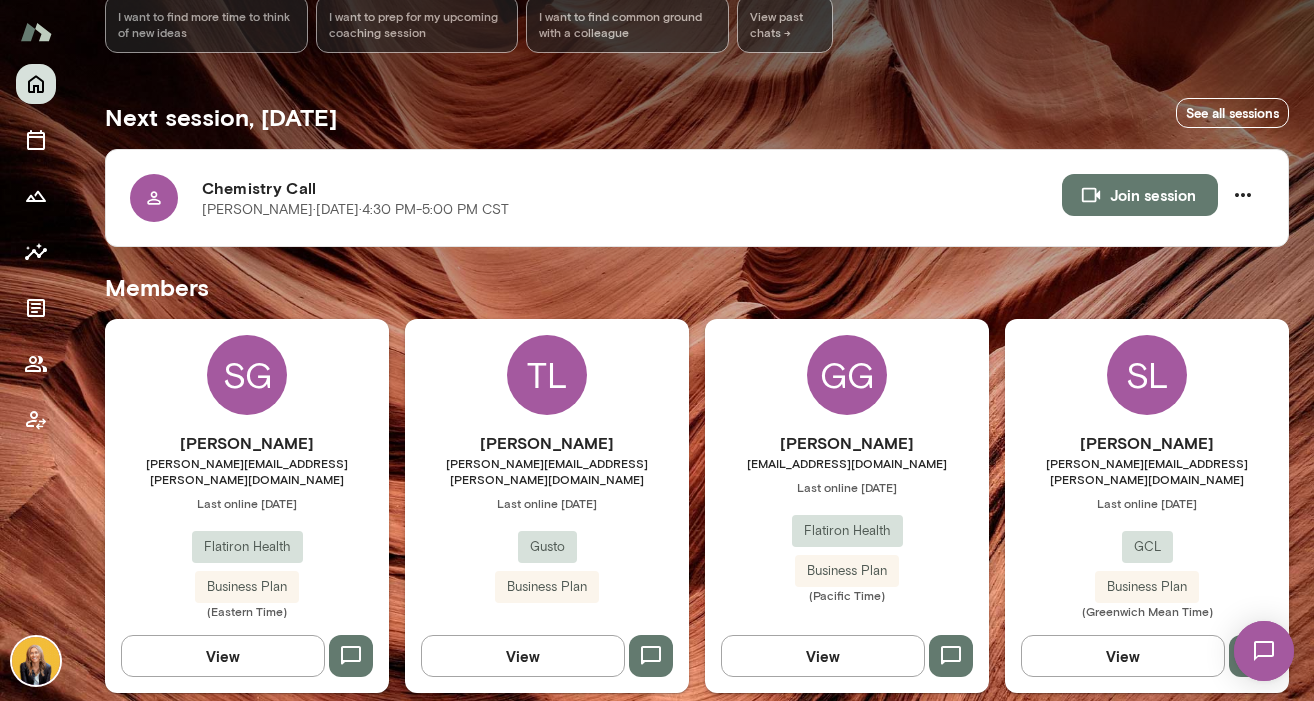 click on "View" at bounding box center (823, 656) 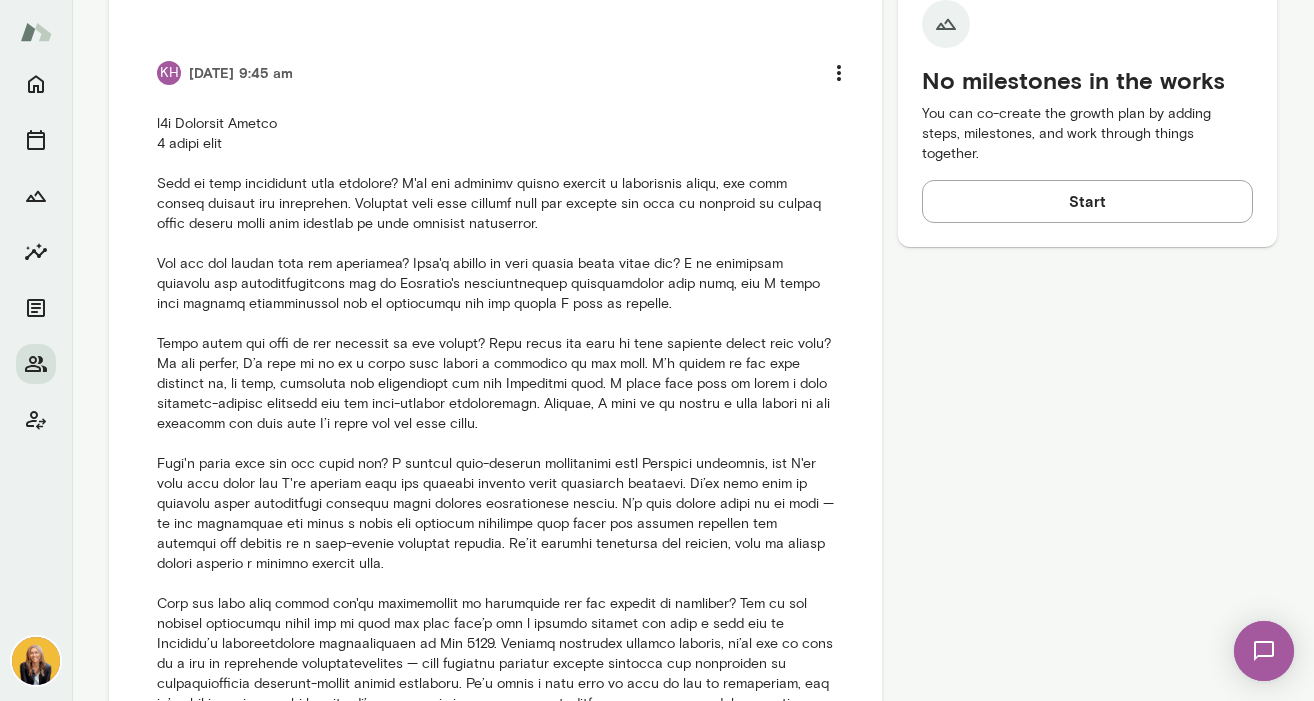 scroll, scrollTop: 934, scrollLeft: 0, axis: vertical 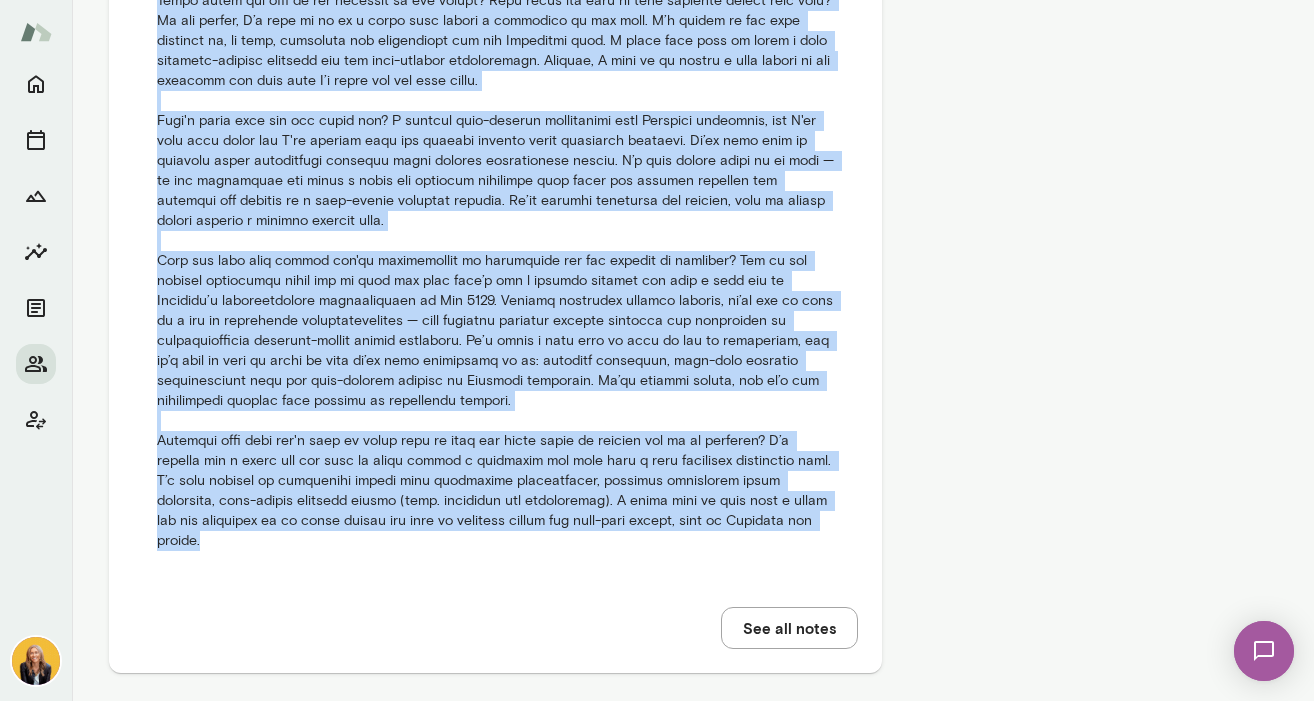 drag, startPoint x: 150, startPoint y: 182, endPoint x: 766, endPoint y: 519, distance: 702.1574 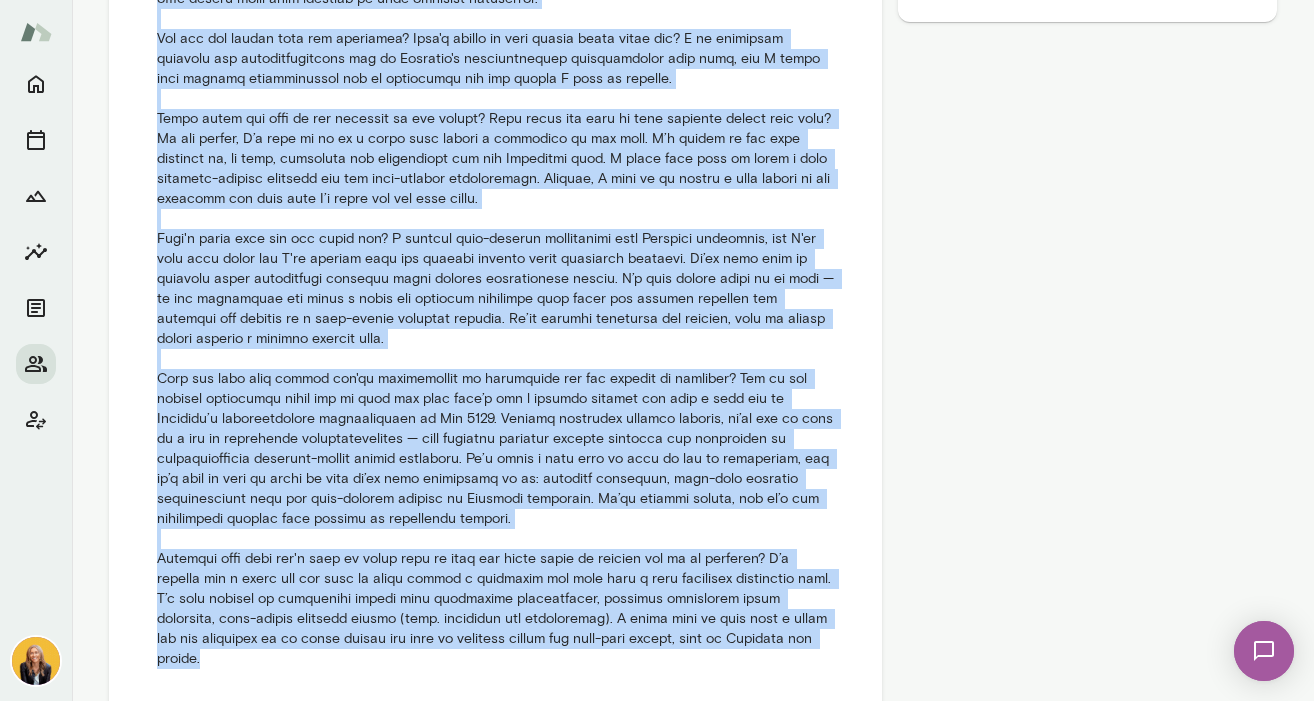 scroll, scrollTop: 905, scrollLeft: 0, axis: vertical 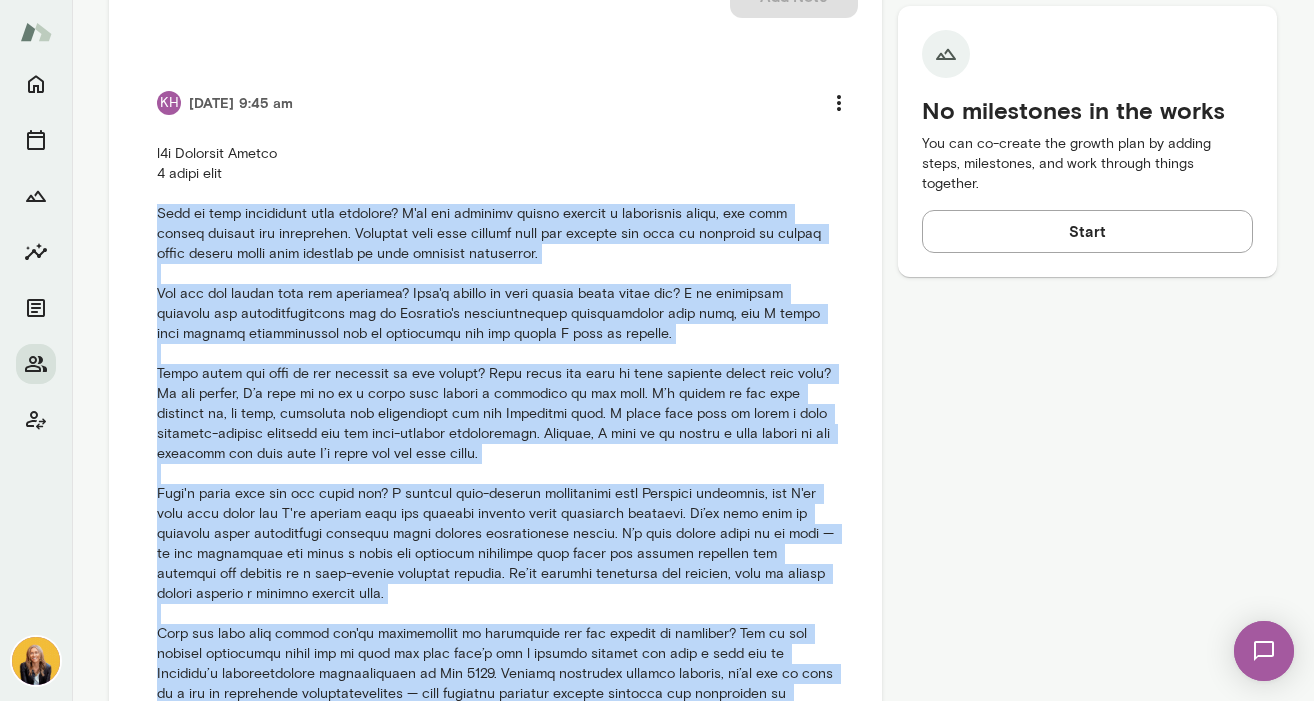 click at bounding box center (495, 534) 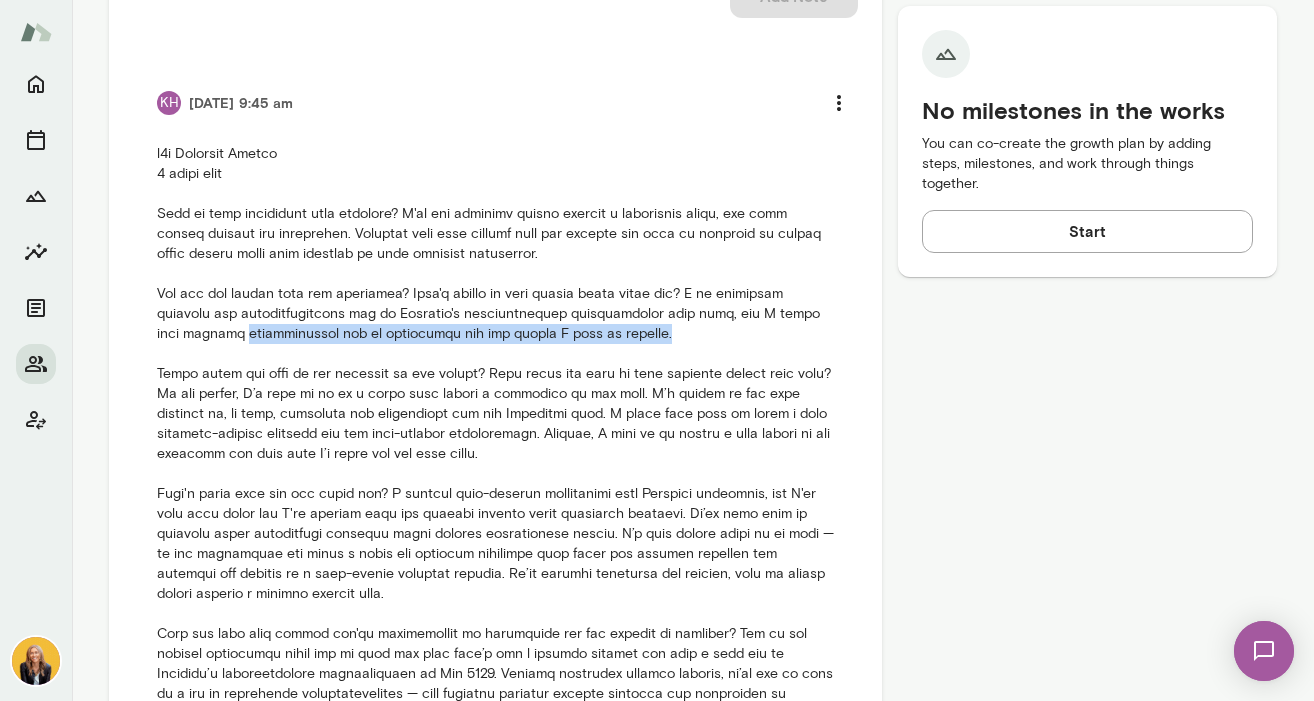 drag, startPoint x: 150, startPoint y: 333, endPoint x: 577, endPoint y: 340, distance: 427.05737 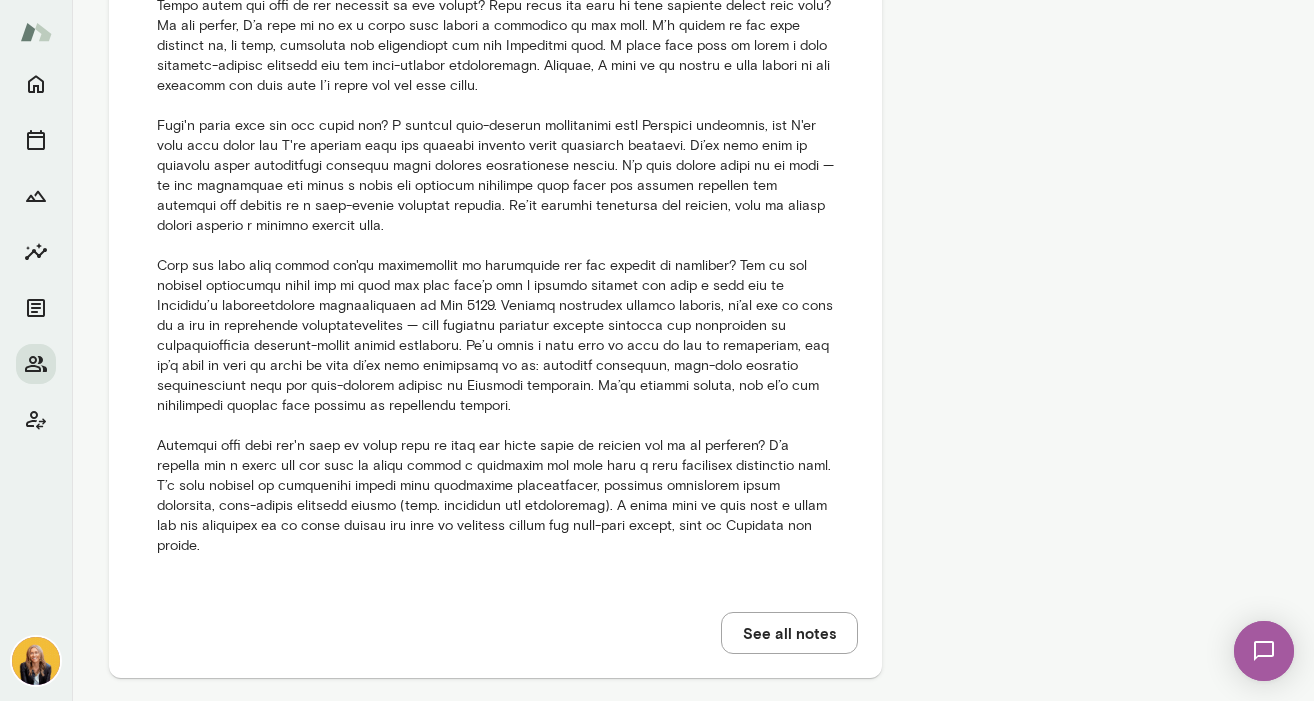 scroll, scrollTop: 1278, scrollLeft: 0, axis: vertical 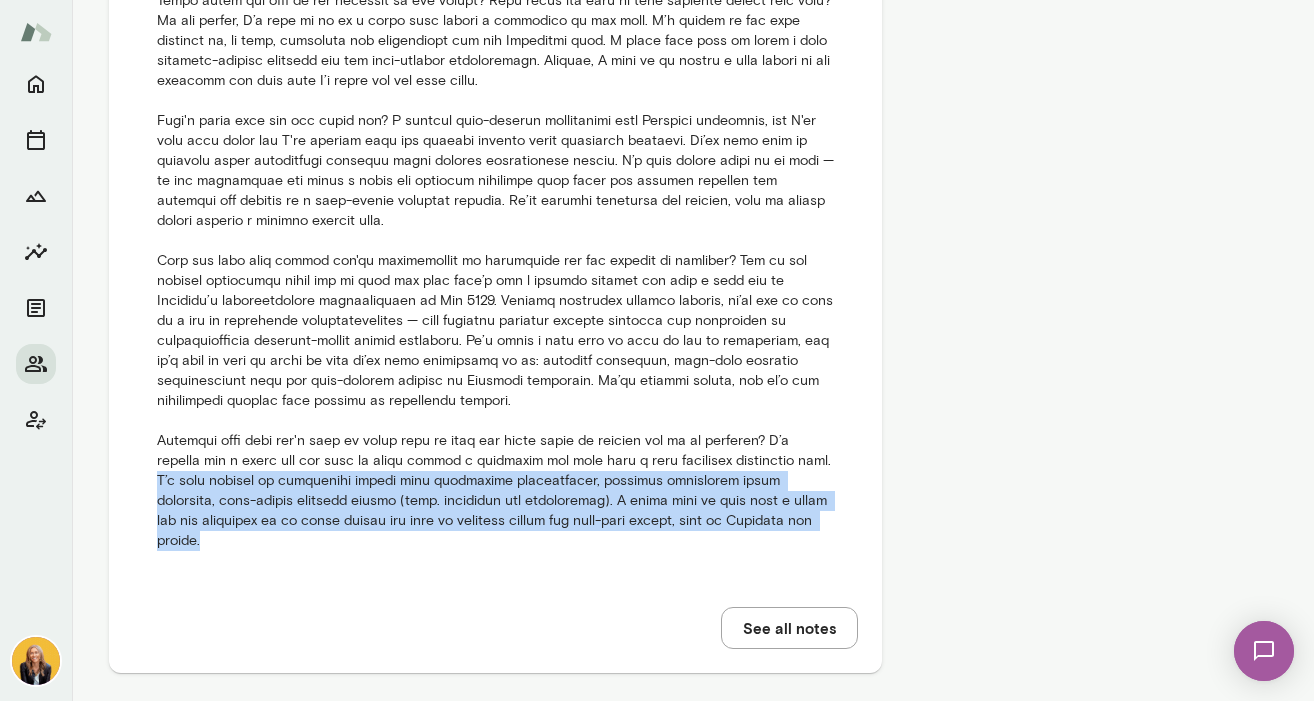 drag, startPoint x: 794, startPoint y: 465, endPoint x: 808, endPoint y: 522, distance: 58.694122 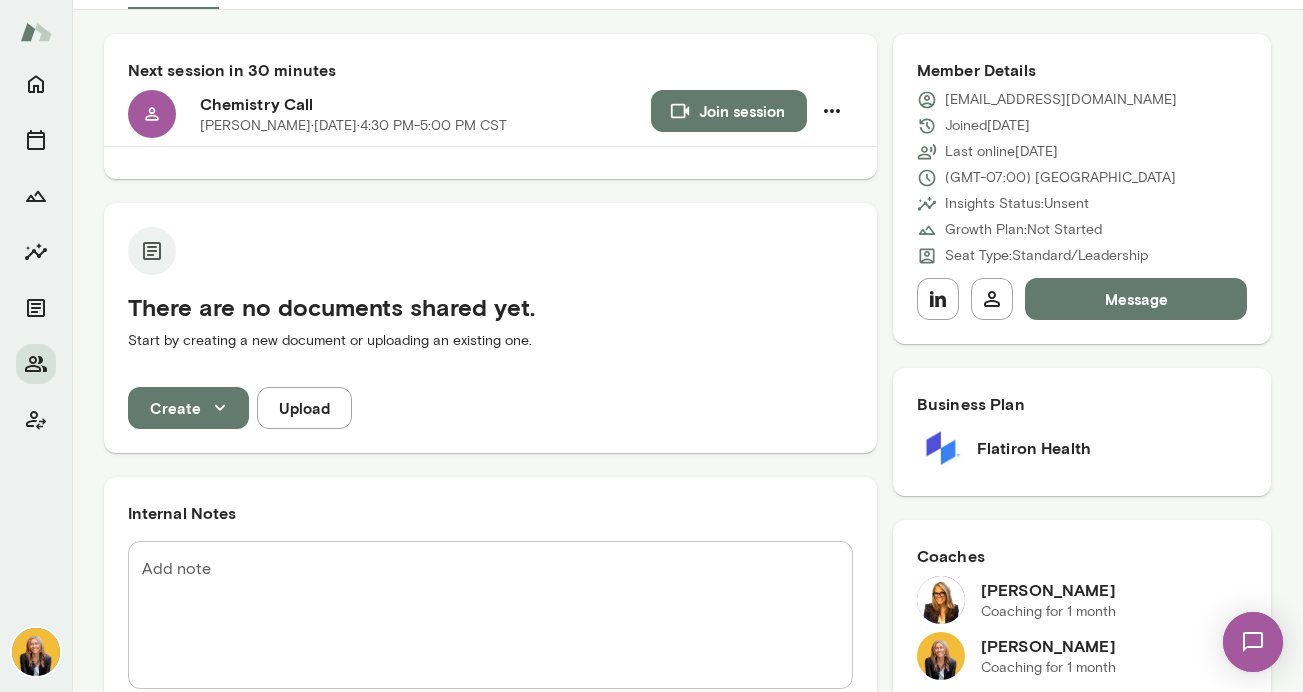 scroll, scrollTop: 0, scrollLeft: 0, axis: both 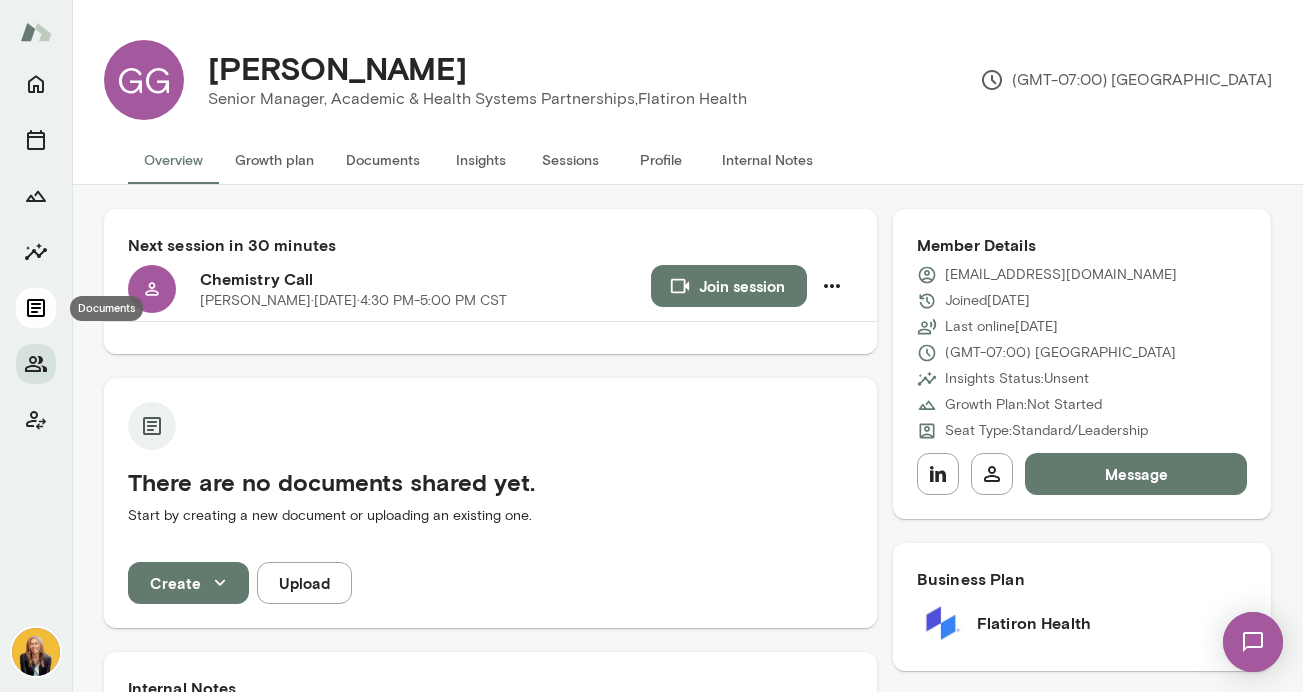 click 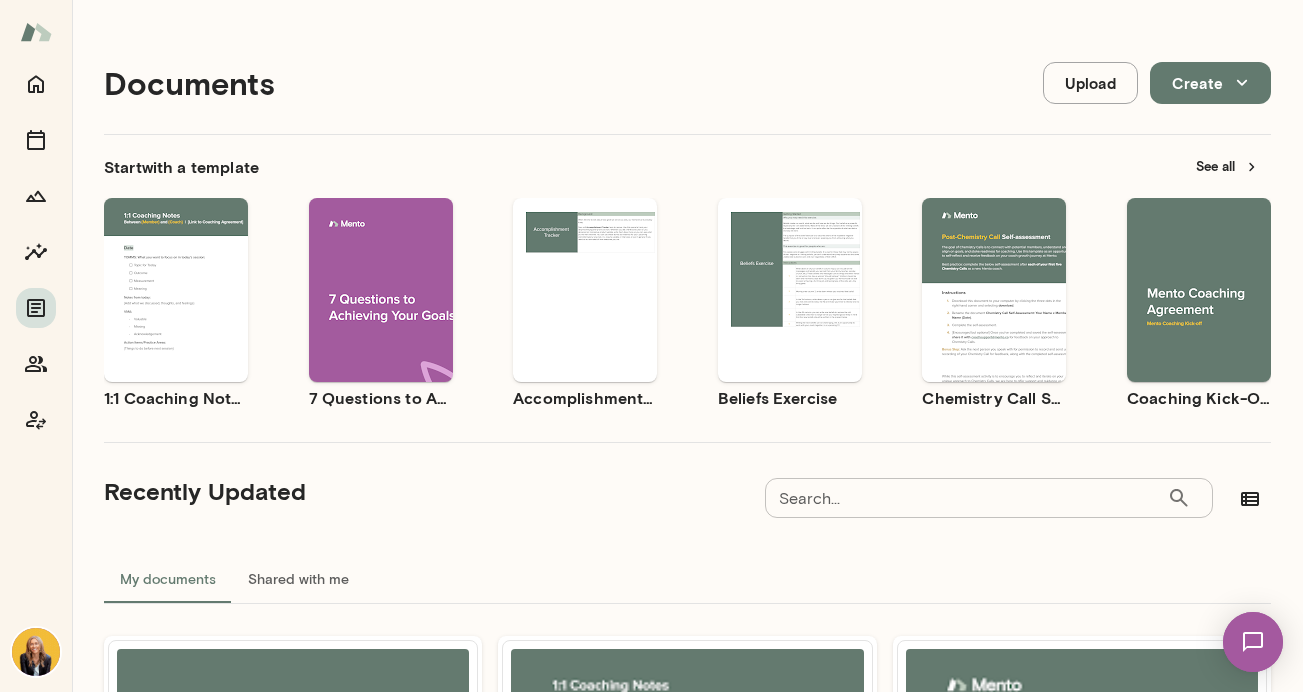 click on "Use template Preview" at bounding box center [994, 290] 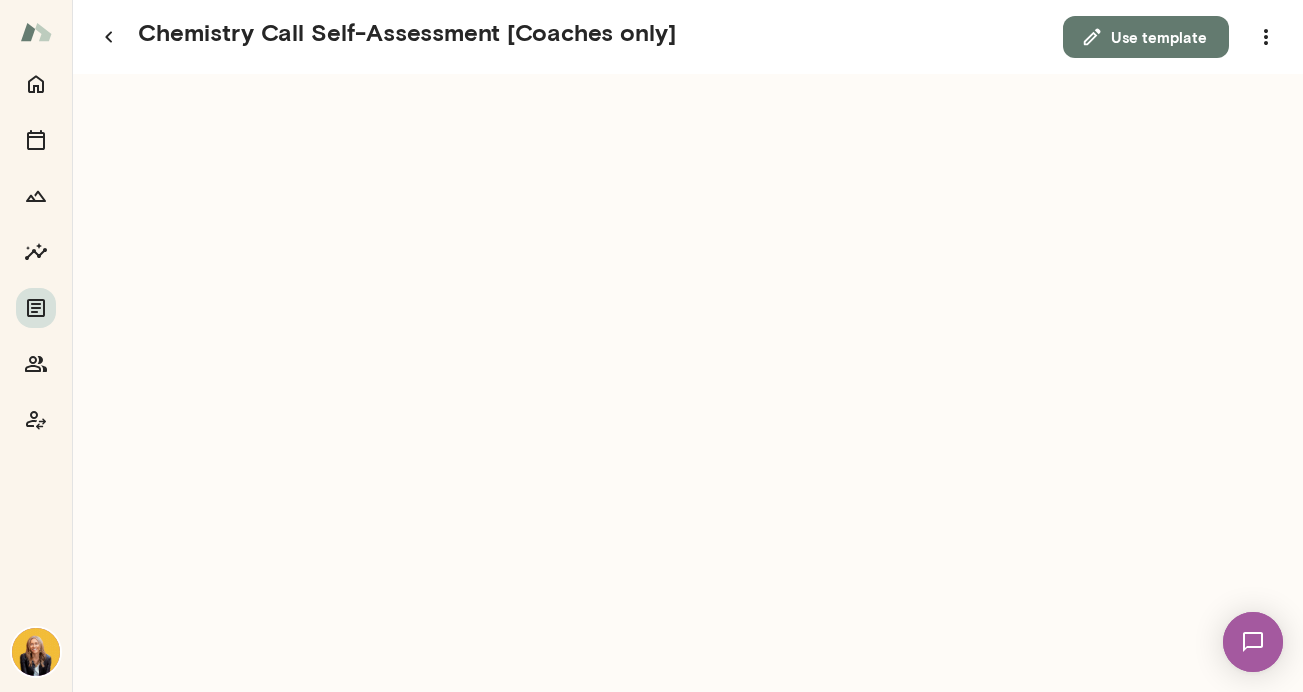 click on "Use template" at bounding box center [1146, 37] 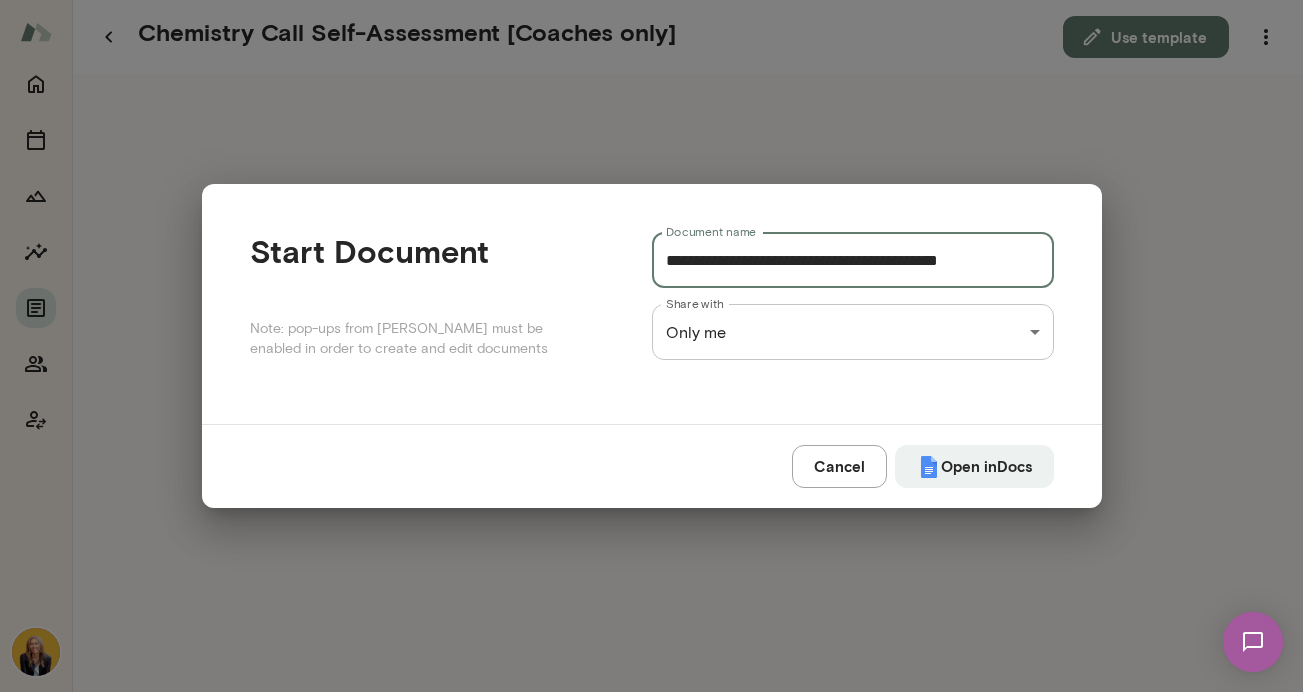 click on "**********" at bounding box center (853, 260) 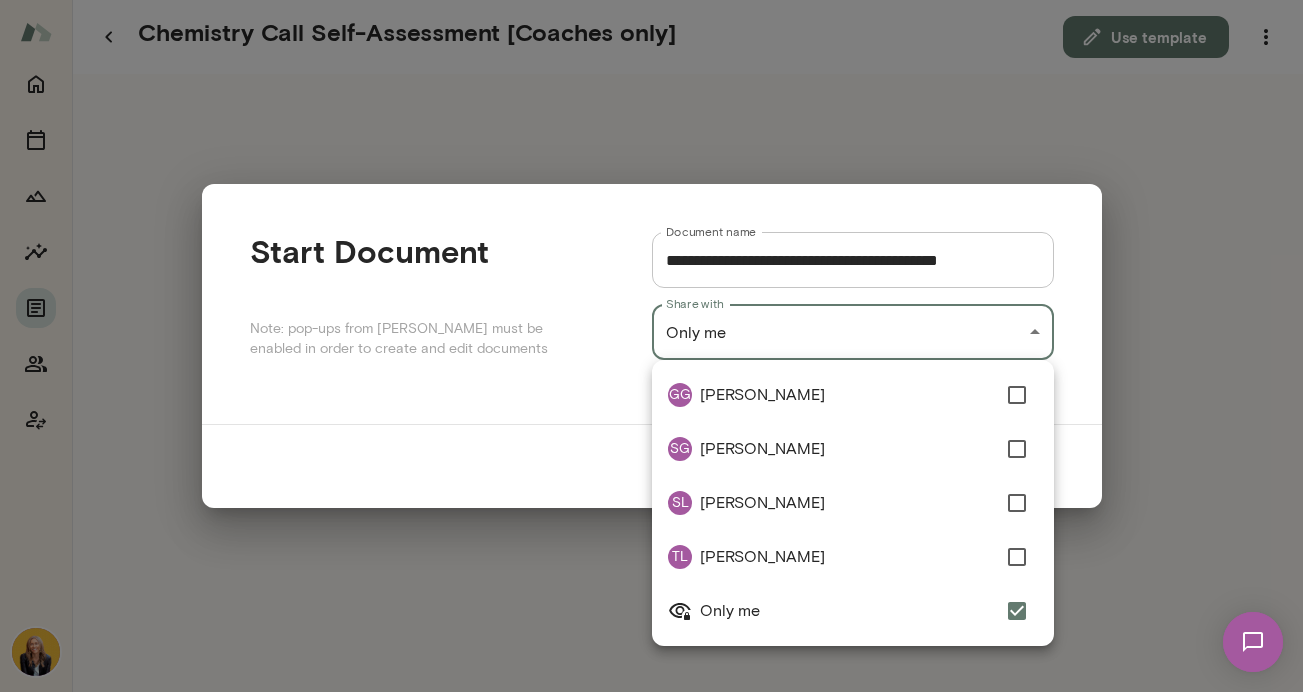 click at bounding box center [651, 346] 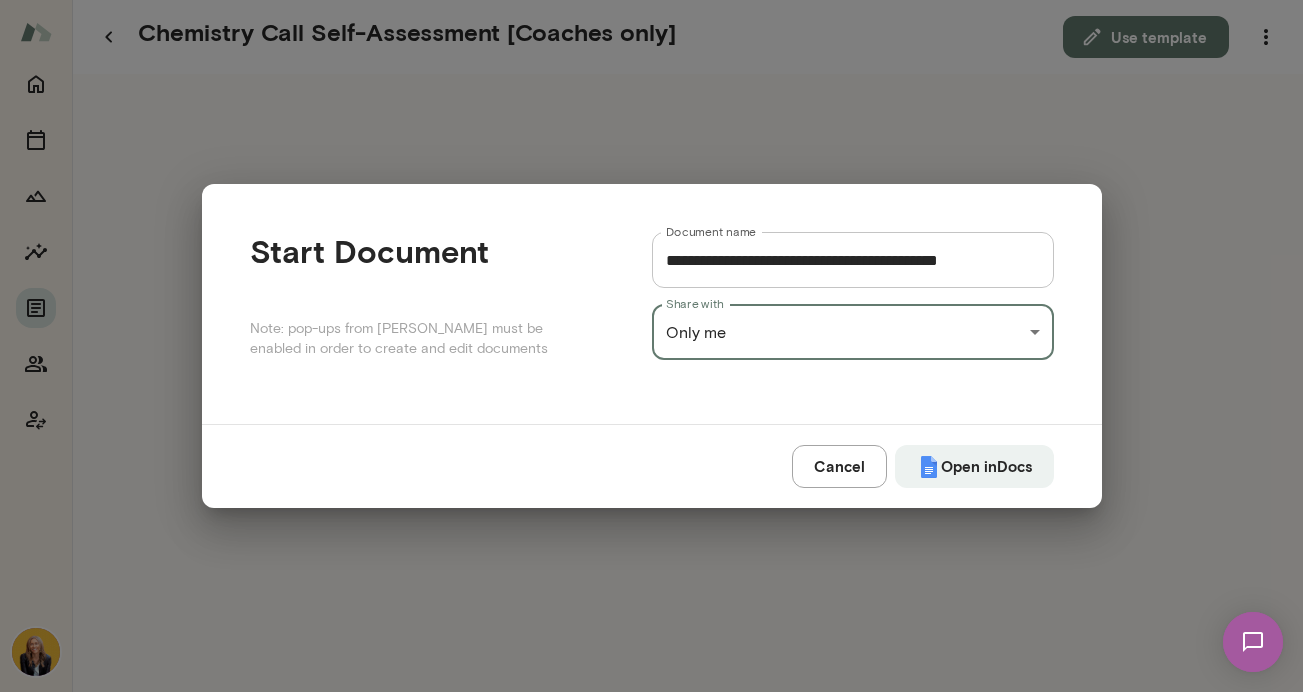 click on "**********" at bounding box center [853, 260] 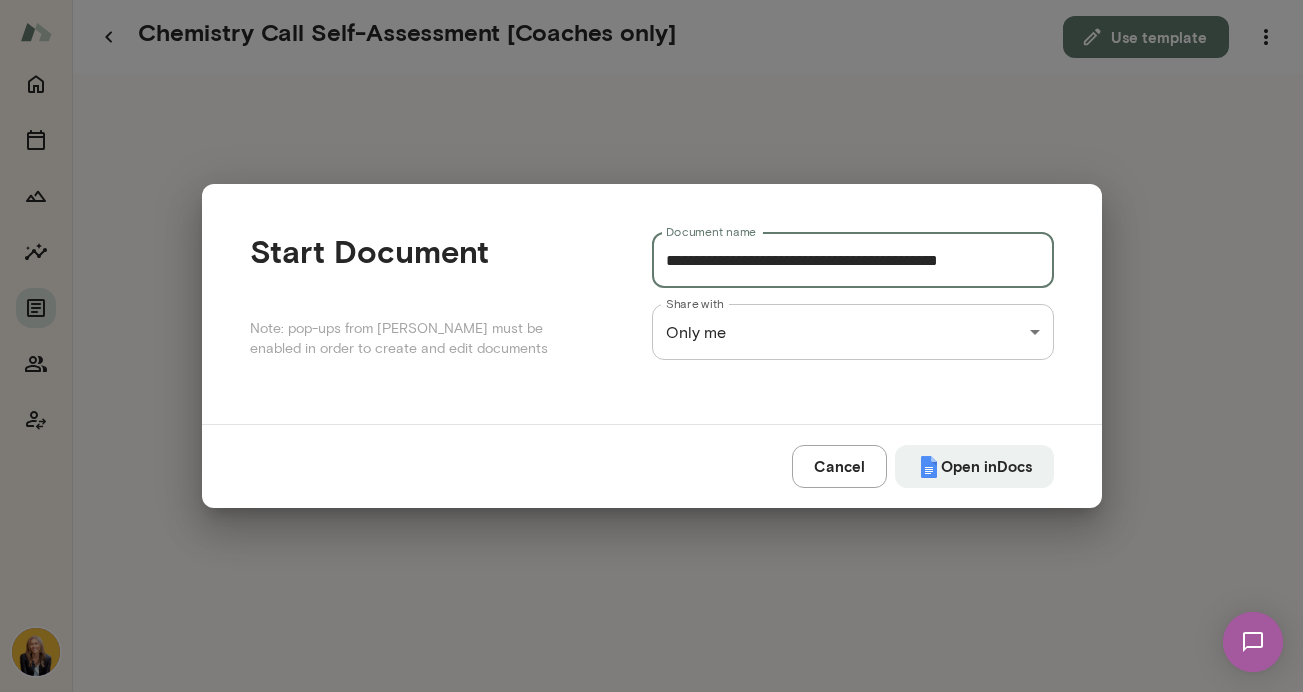 click on "**********" at bounding box center (853, 260) 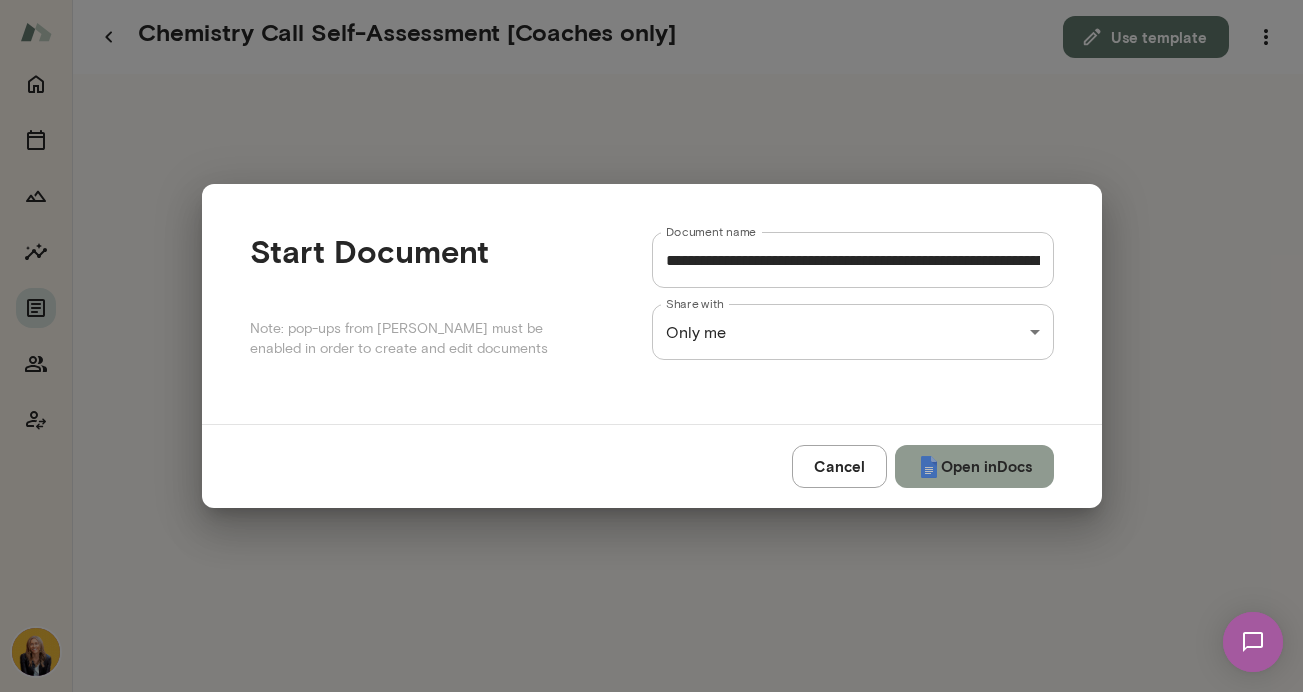 click on "Open in  Docs" at bounding box center [974, 466] 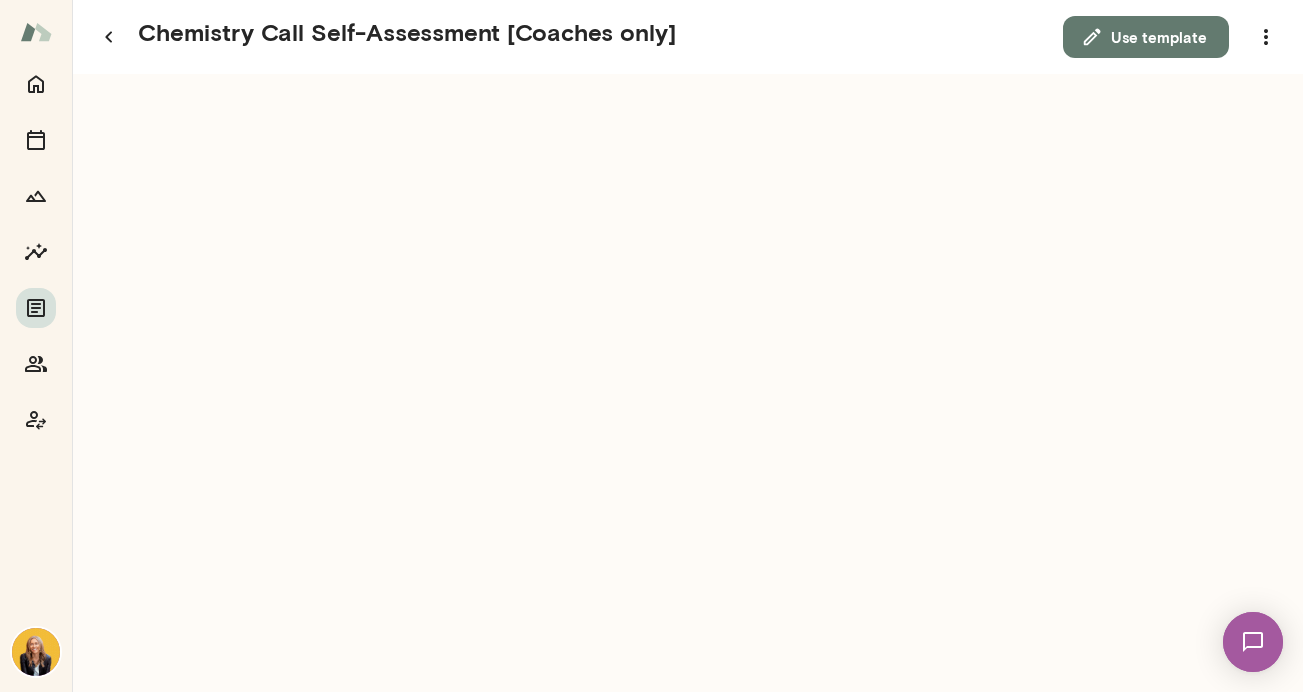 type on "**********" 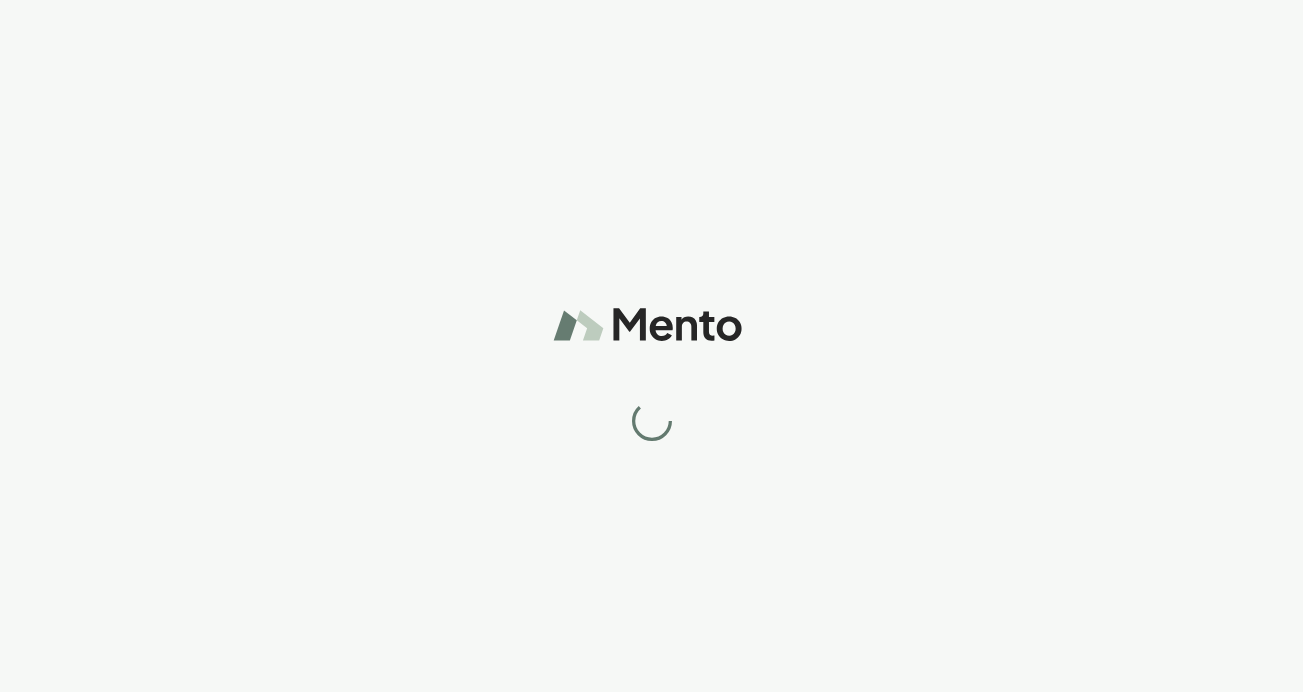 scroll, scrollTop: 0, scrollLeft: 0, axis: both 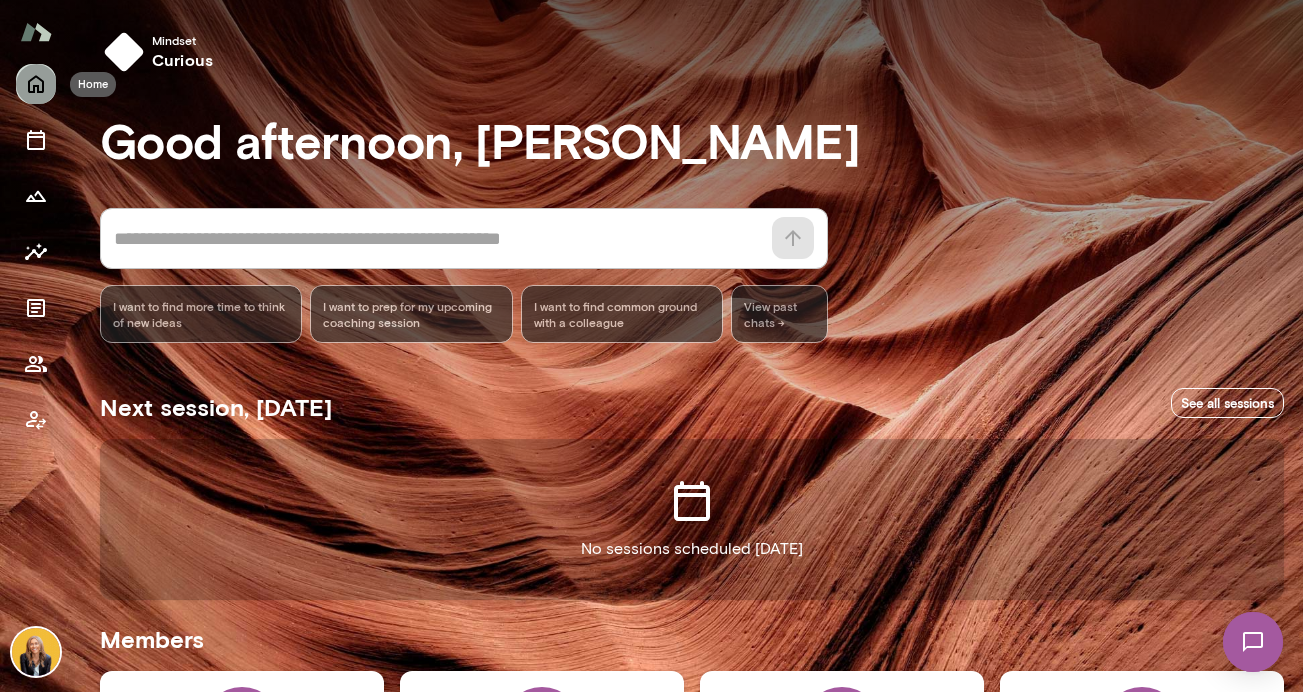 click 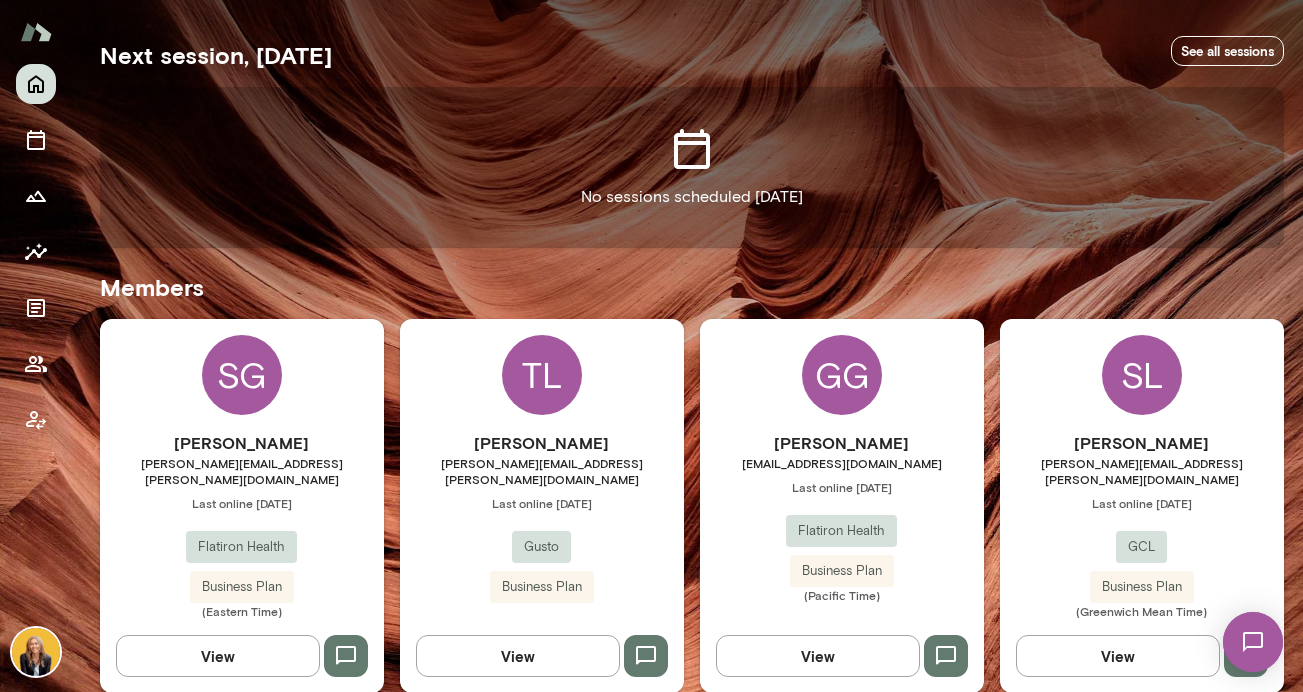 scroll, scrollTop: 361, scrollLeft: 0, axis: vertical 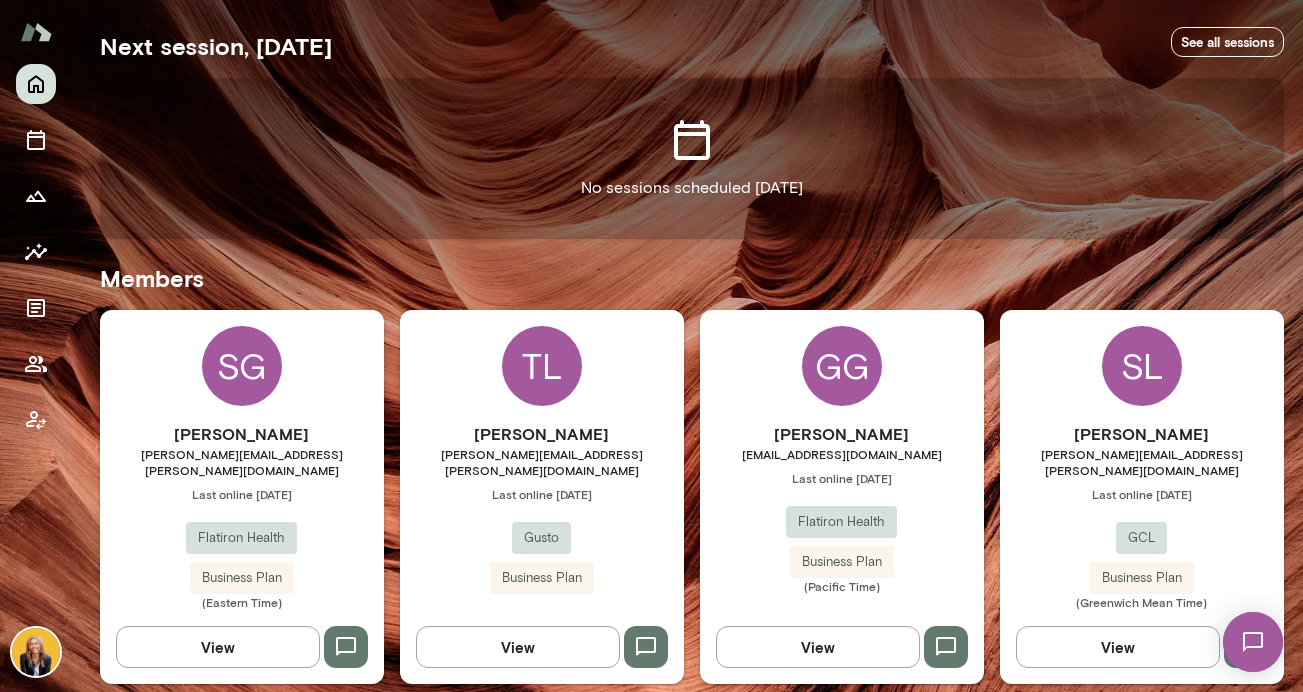 click on "[PERSON_NAME]" at bounding box center (542, 434) 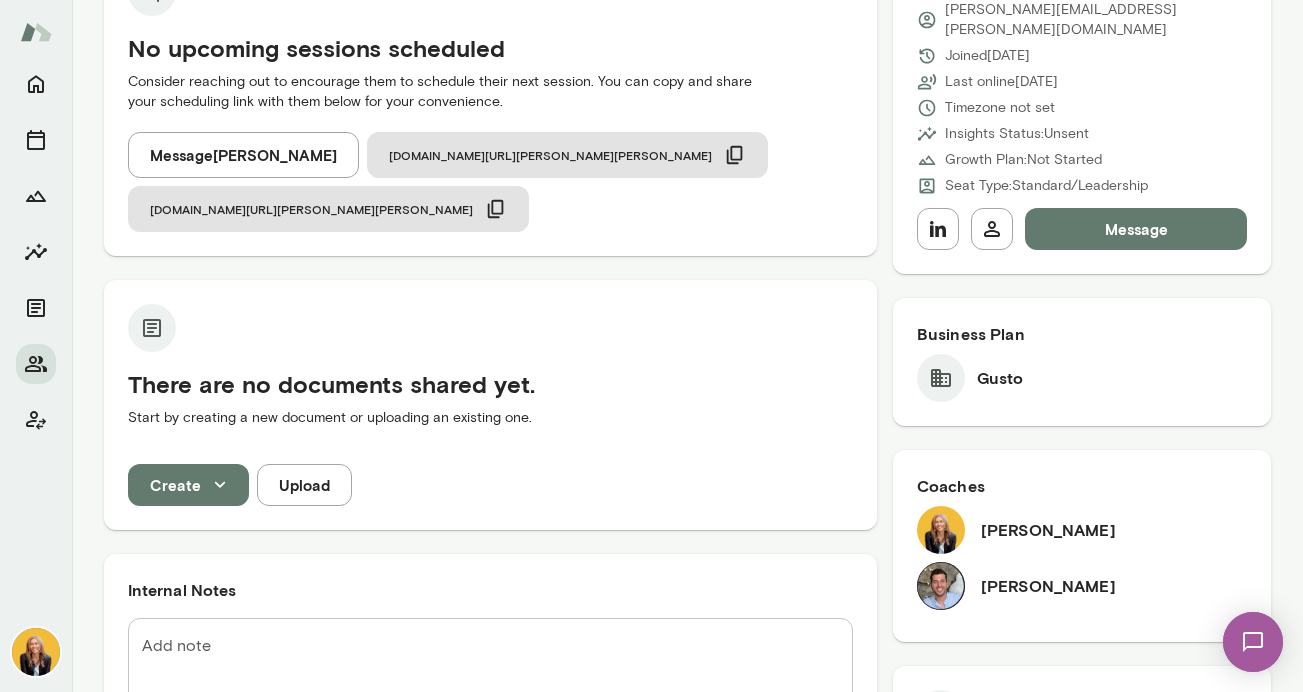 scroll, scrollTop: 331, scrollLeft: 0, axis: vertical 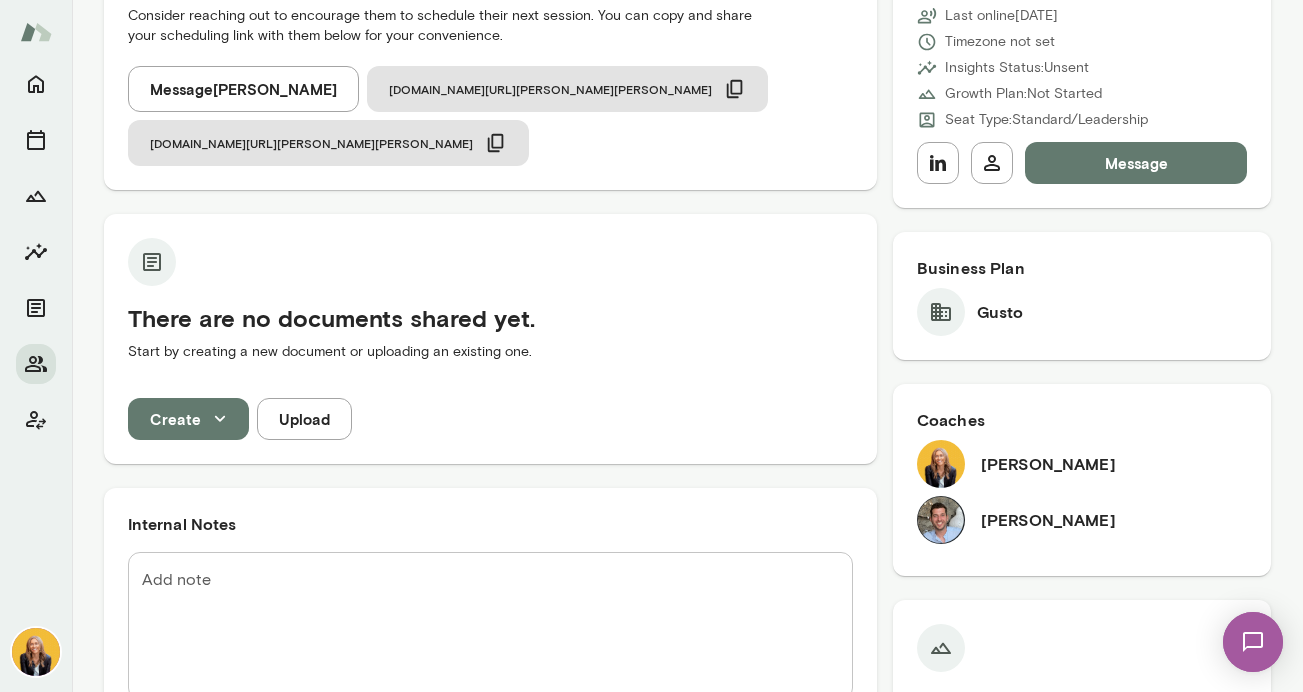 click at bounding box center [1253, 642] 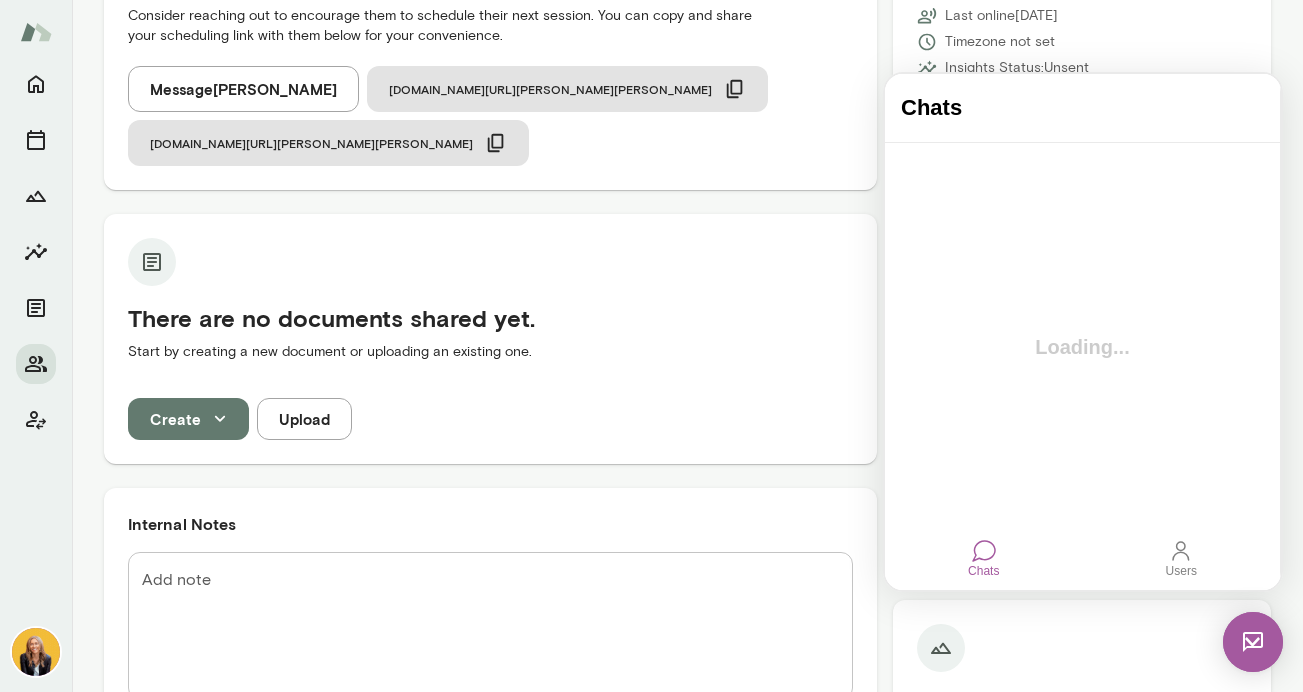 scroll, scrollTop: 0, scrollLeft: 0, axis: both 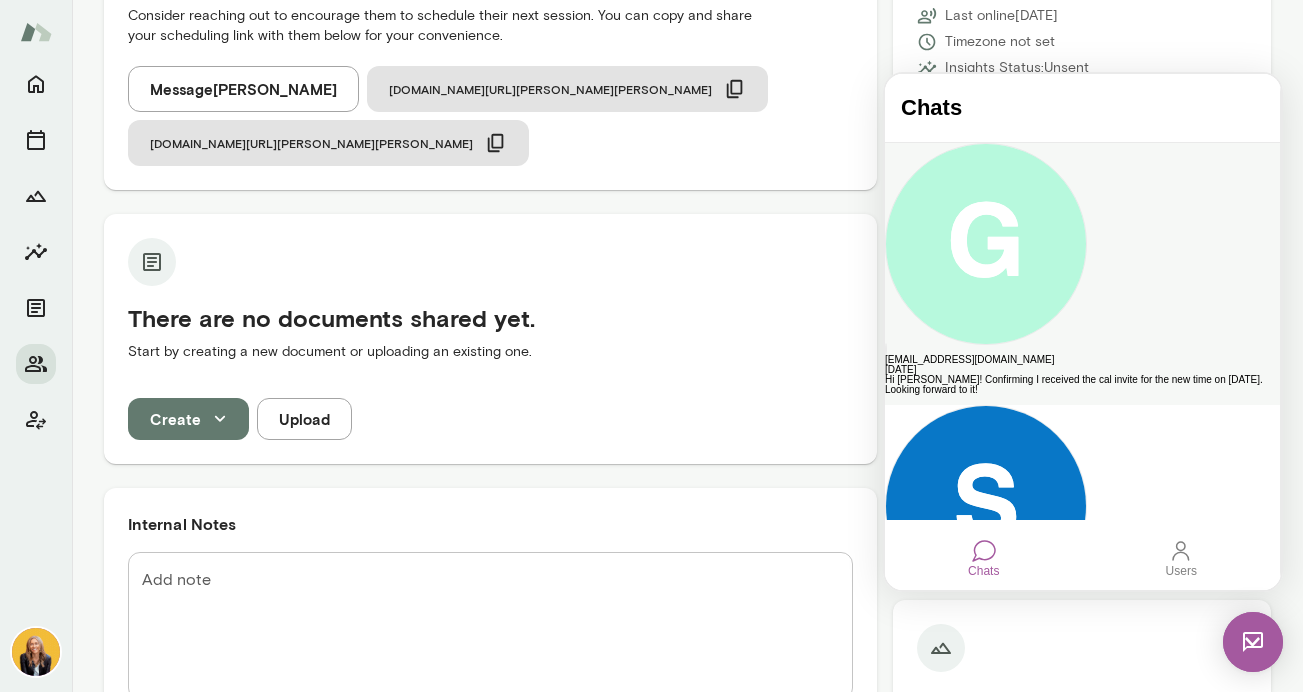 click on "[EMAIL_ADDRESS][DOMAIN_NAME]" at bounding box center (1082, 360) 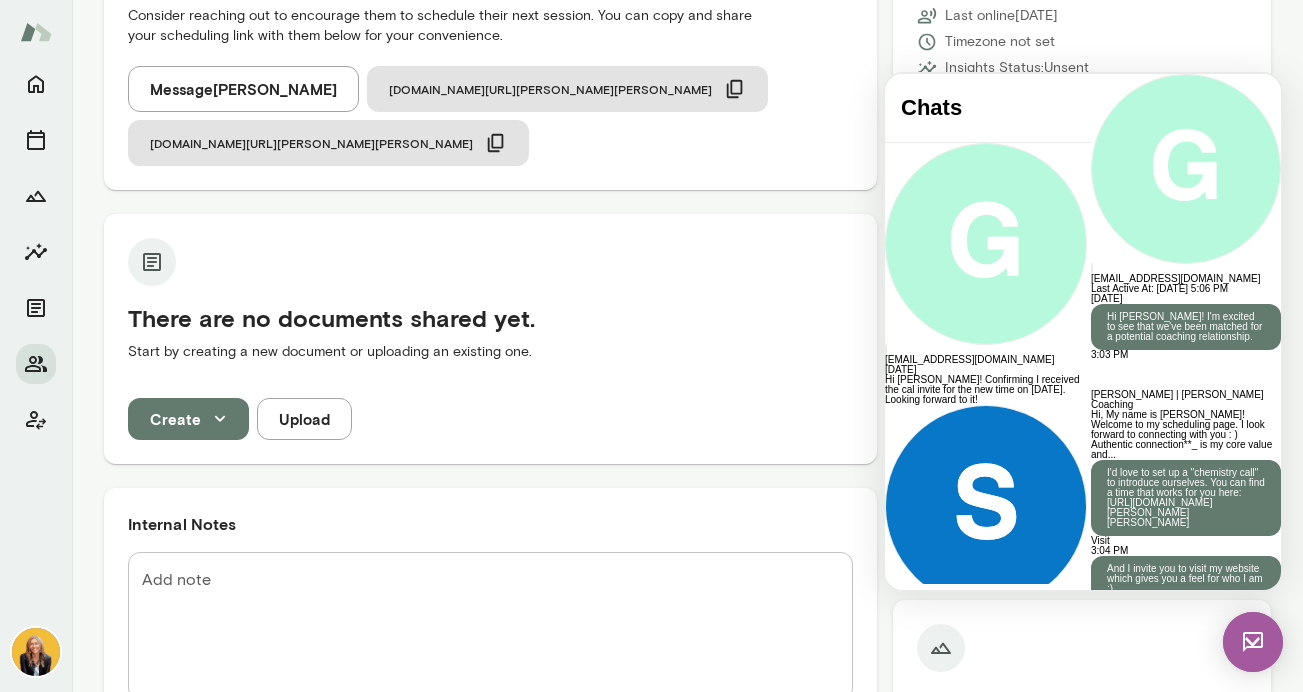 scroll, scrollTop: 0, scrollLeft: 0, axis: both 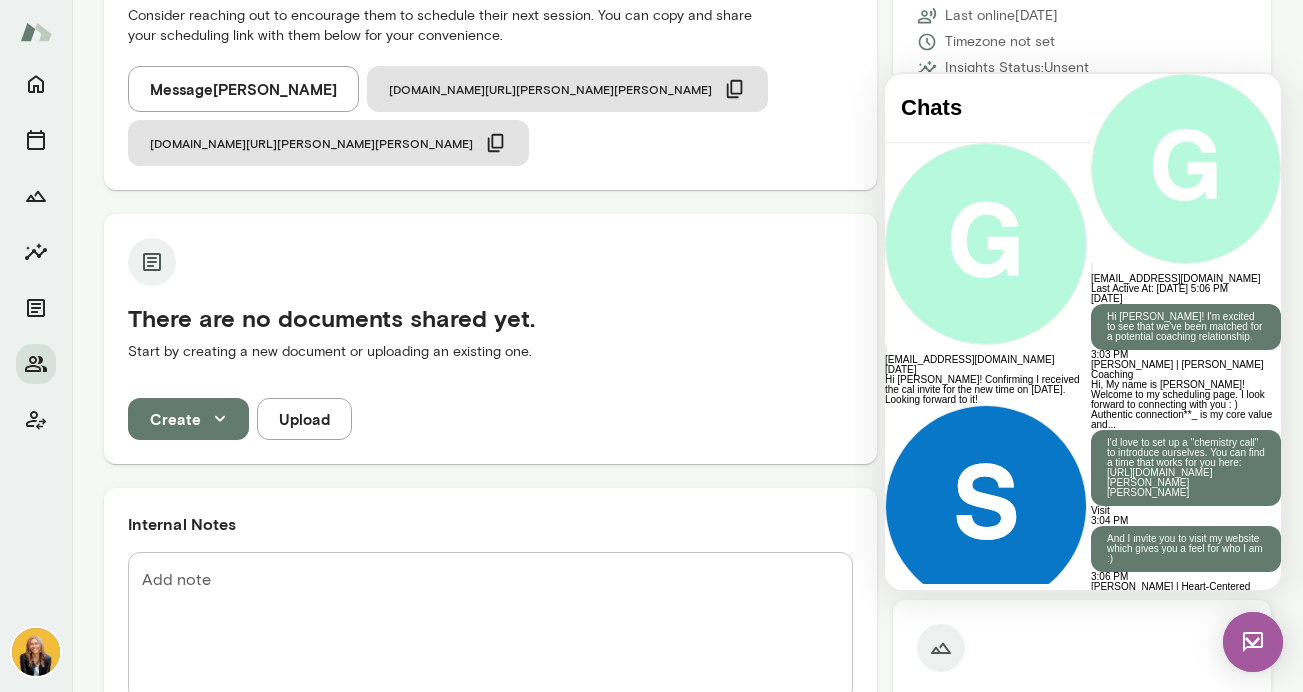 click at bounding box center [1253, 642] 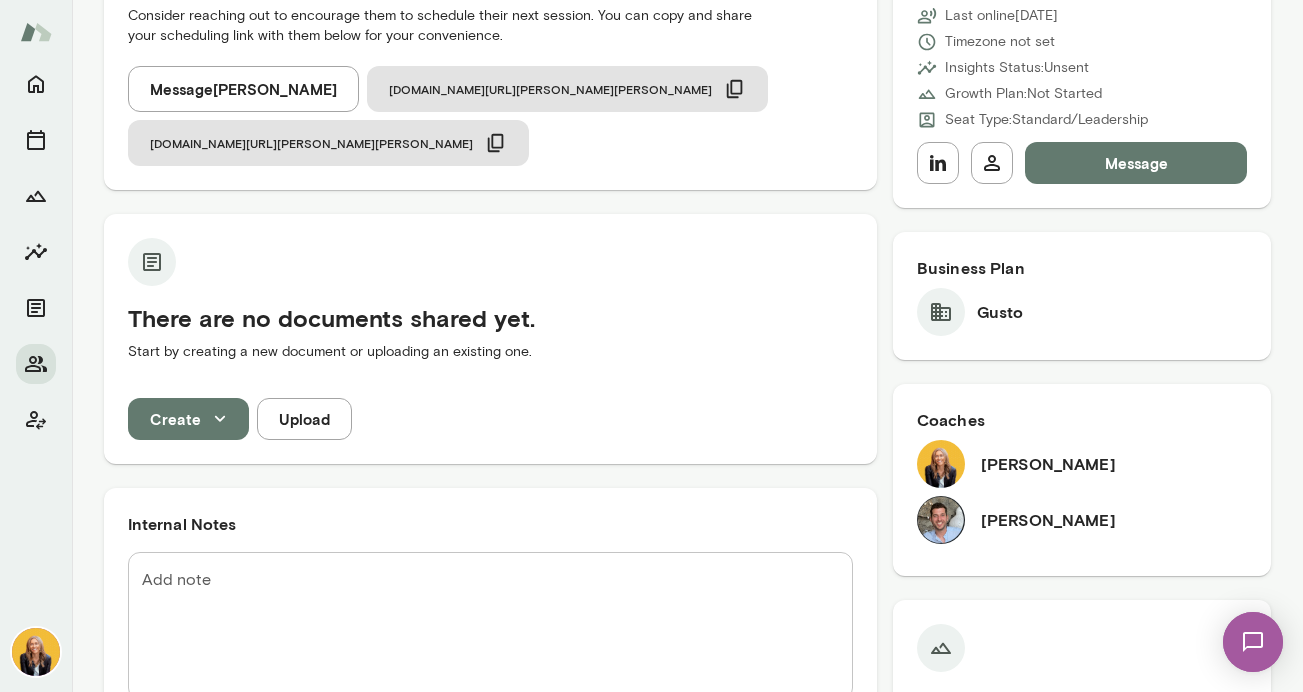 click at bounding box center [1253, 642] 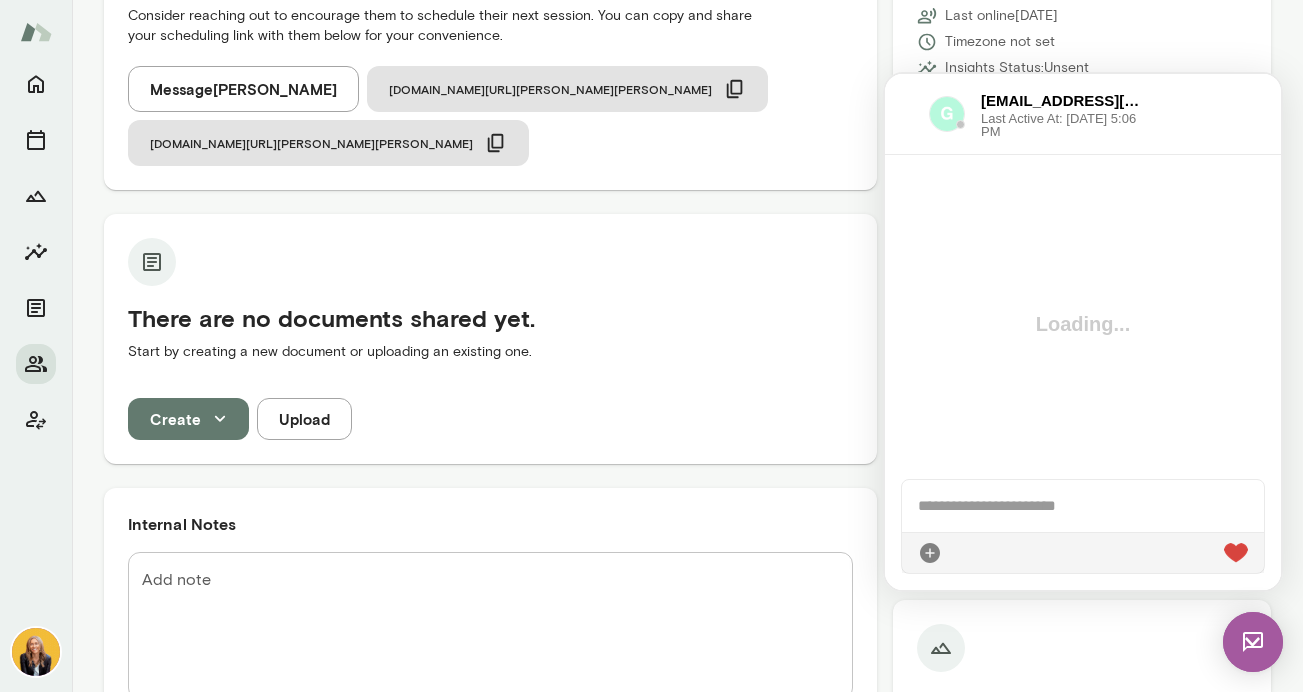 scroll, scrollTop: 0, scrollLeft: 0, axis: both 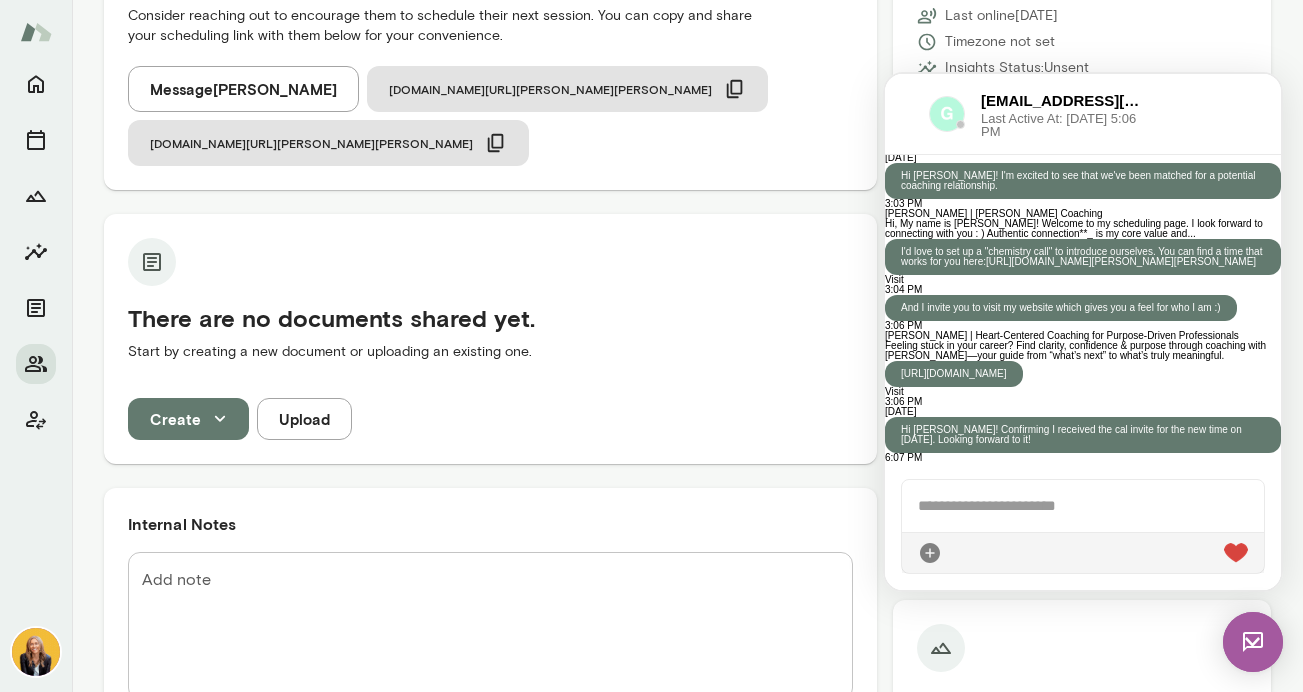 click at bounding box center (1083, 506) 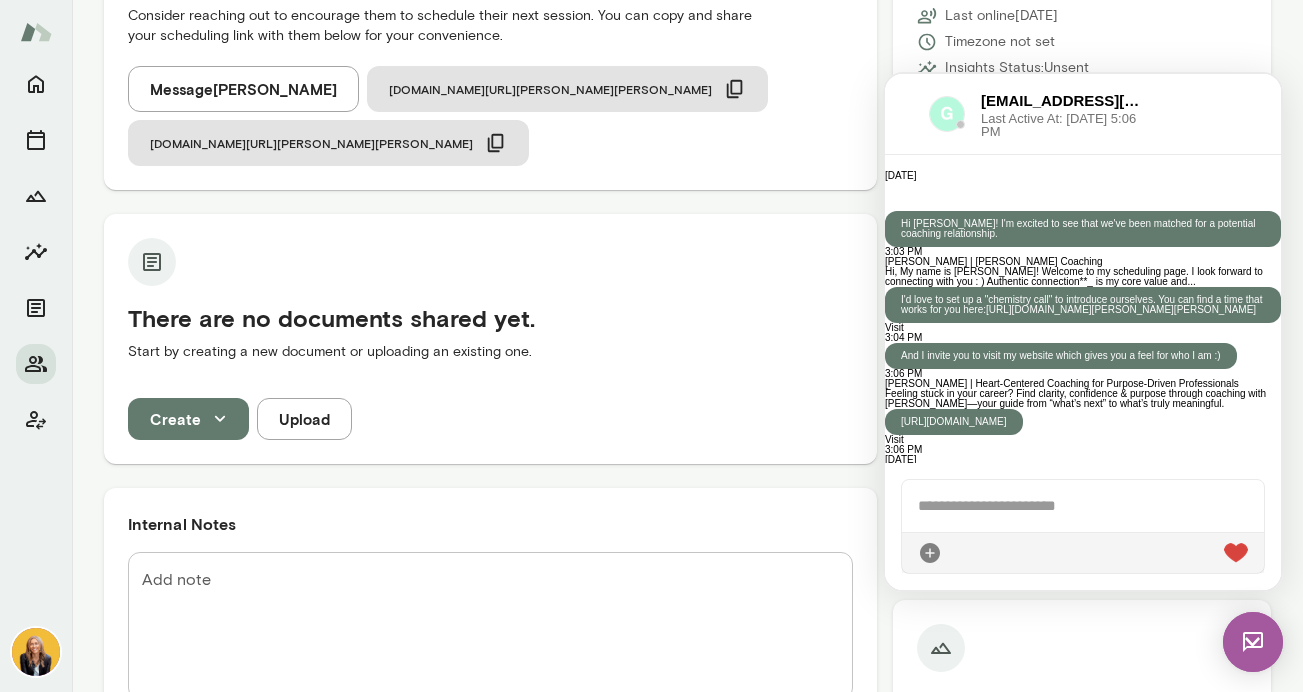 scroll, scrollTop: 0, scrollLeft: 0, axis: both 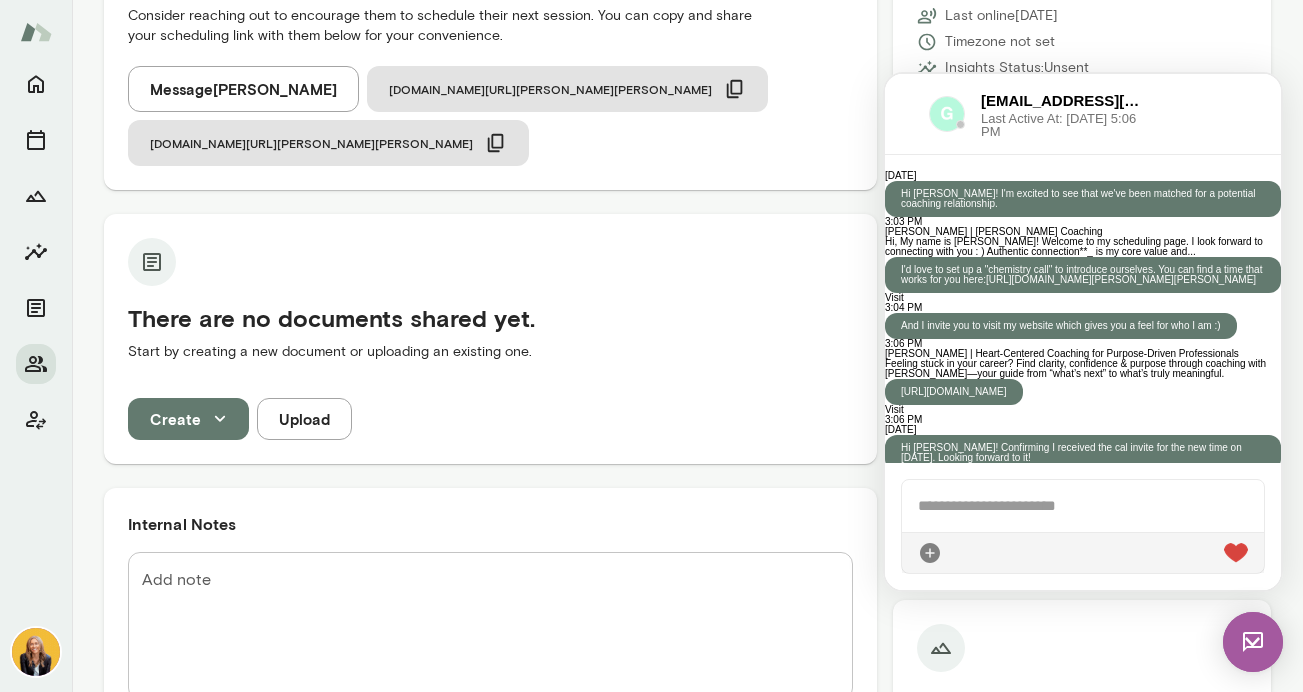 click at bounding box center (947, 114) 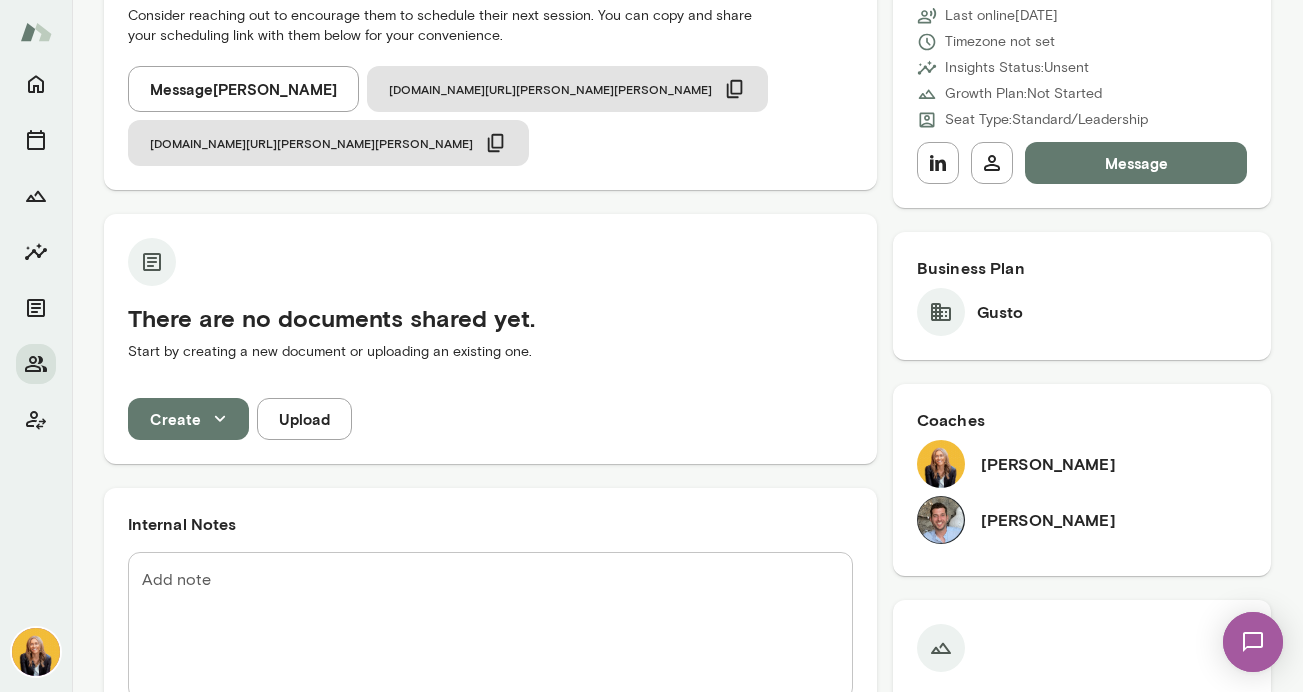 click on "No upcoming sessions scheduled Consider reaching out to encourage them to schedule their next session. You can copy and share your scheduling link with them below for your convenience. Message  Tim LaBeau cal.mento.co/leah-beltz cal.mento.co/david-sferlazza There are no documents shared yet. Start by creating a new document or uploading an existing one. Create Upload Internal Notes Add note * Add note Add Note KH 7/23/25 at 4:20 pm See all notes" at bounding box center (490, 704) 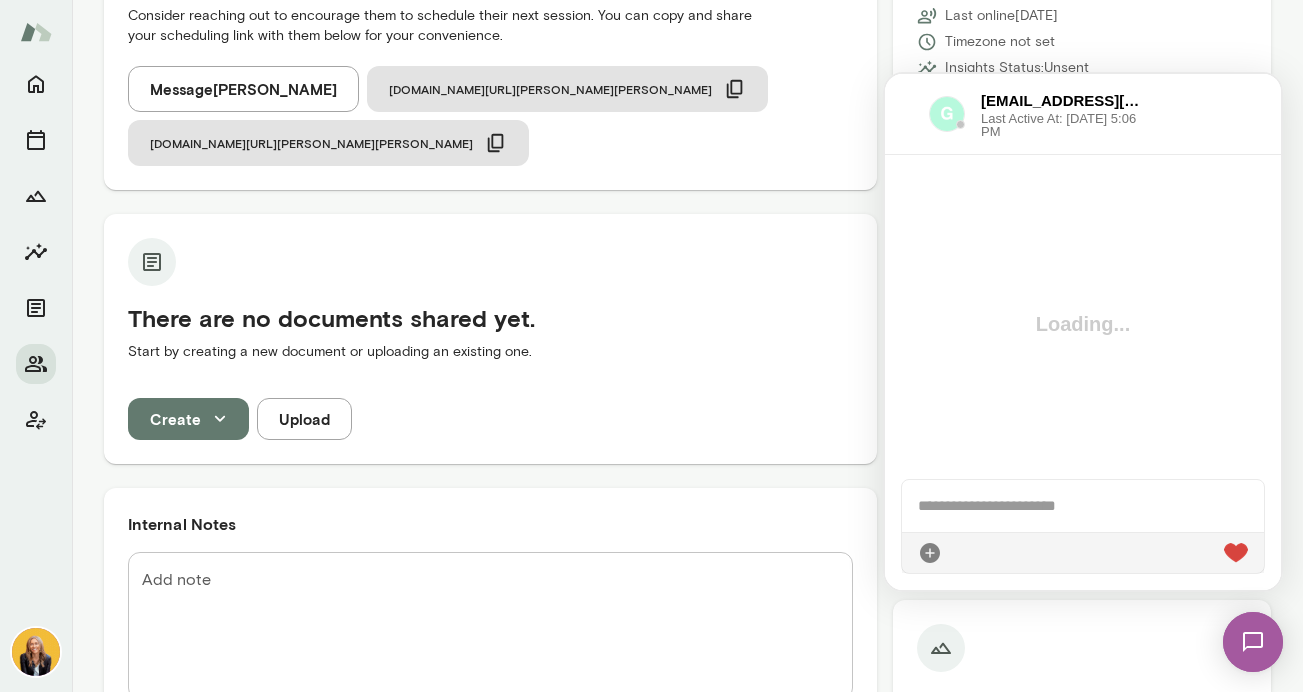 scroll, scrollTop: 0, scrollLeft: 0, axis: both 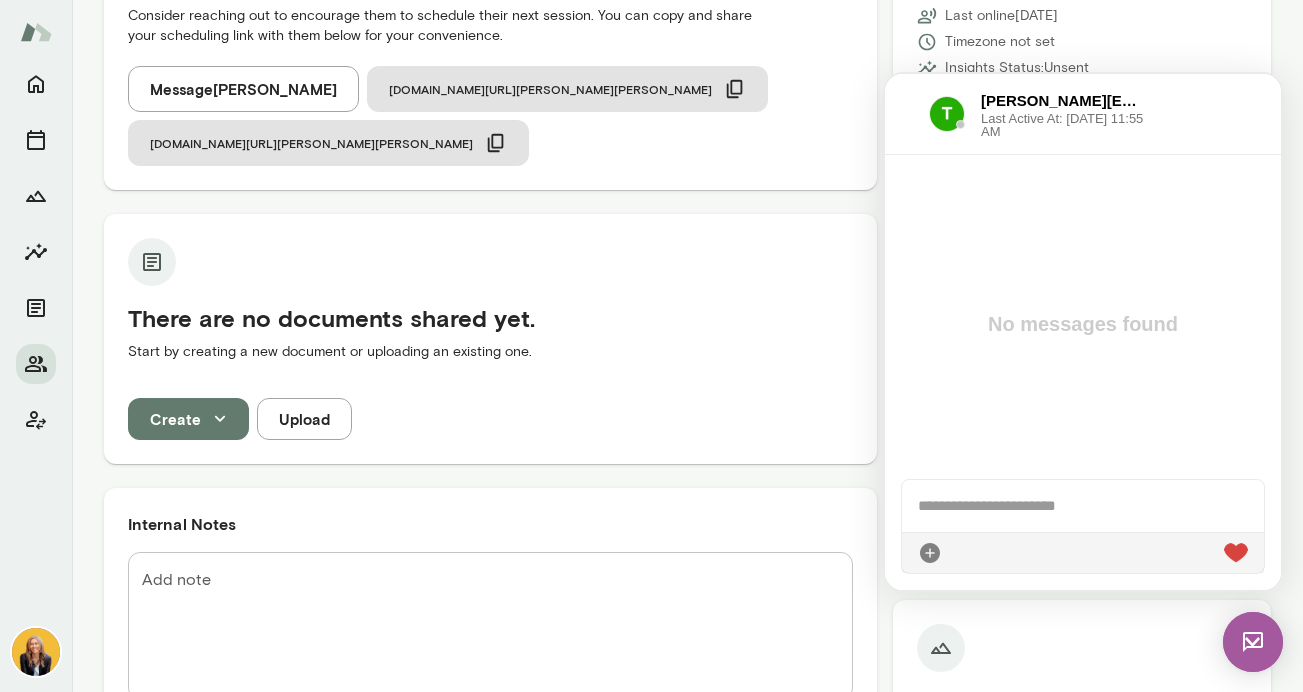 click at bounding box center [1253, 642] 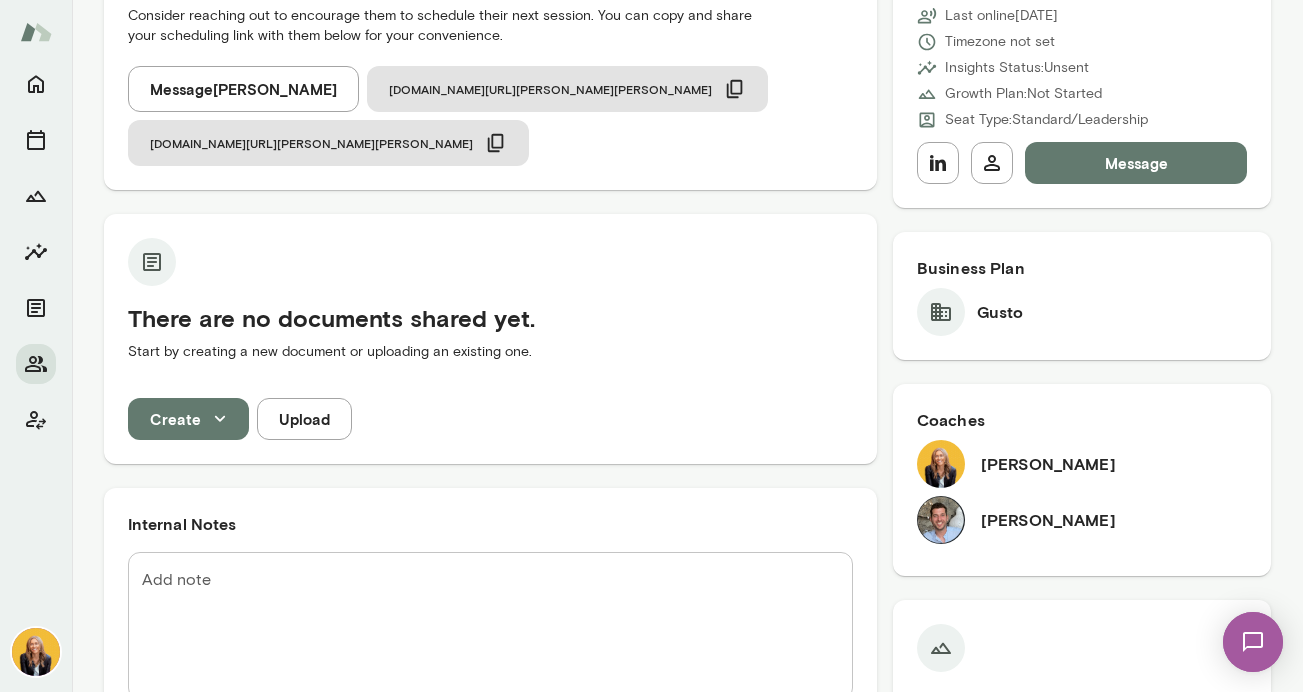 click at bounding box center [1253, 642] 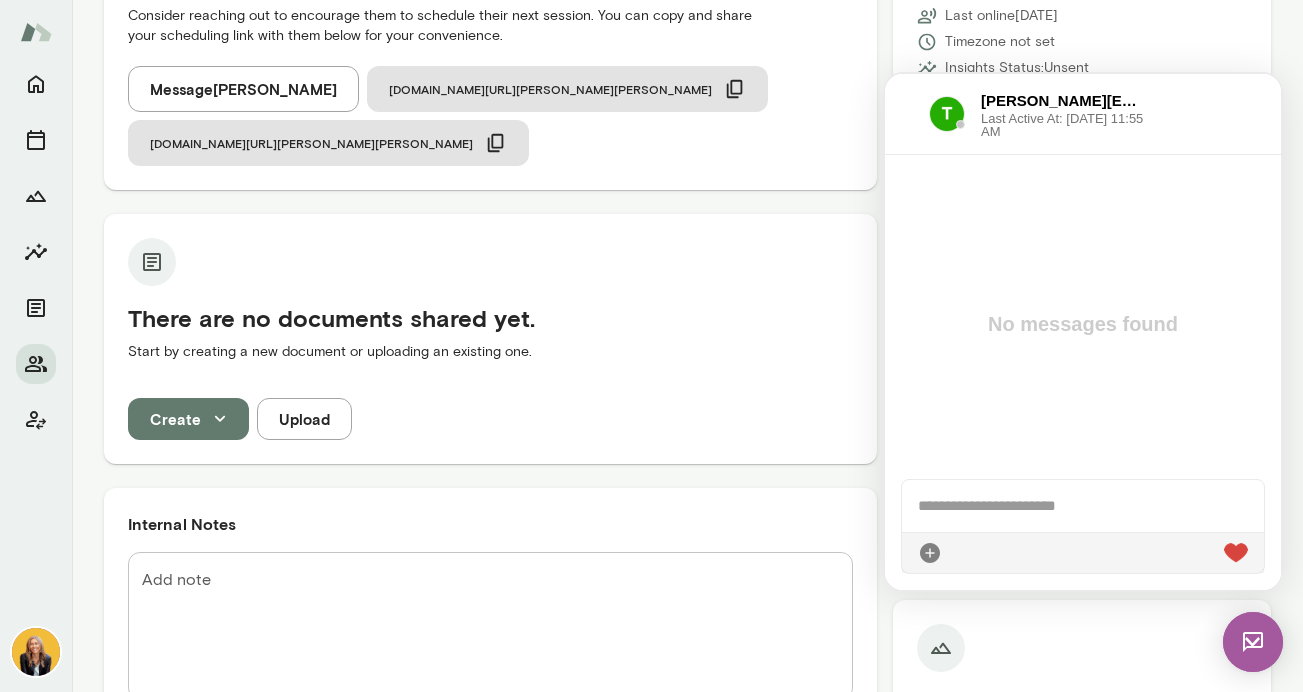 scroll, scrollTop: 0, scrollLeft: 0, axis: both 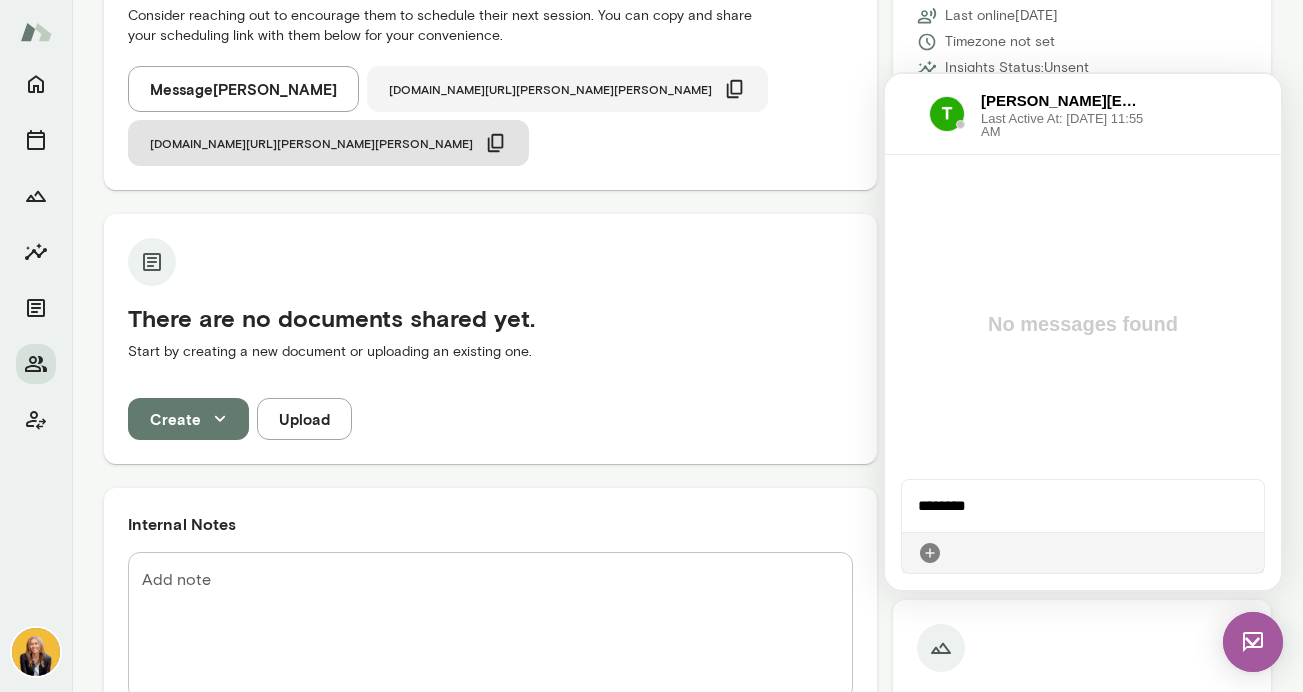 click 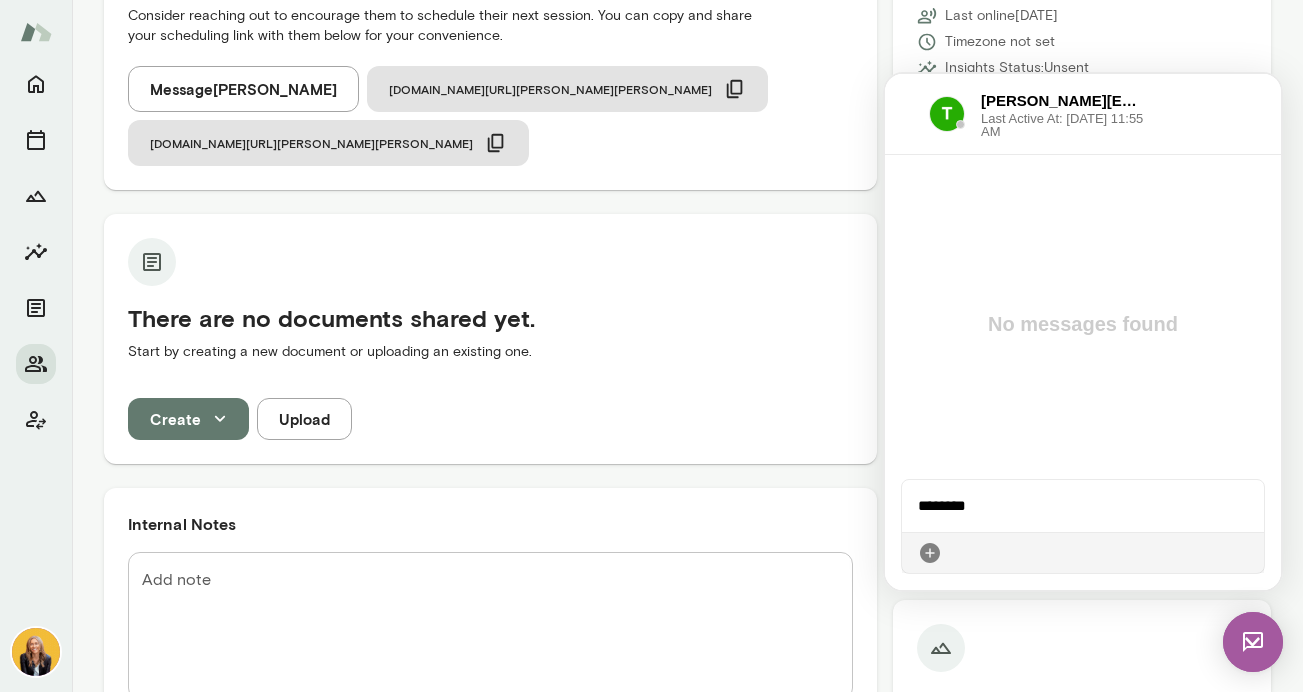 click on "*******" at bounding box center [1083, 506] 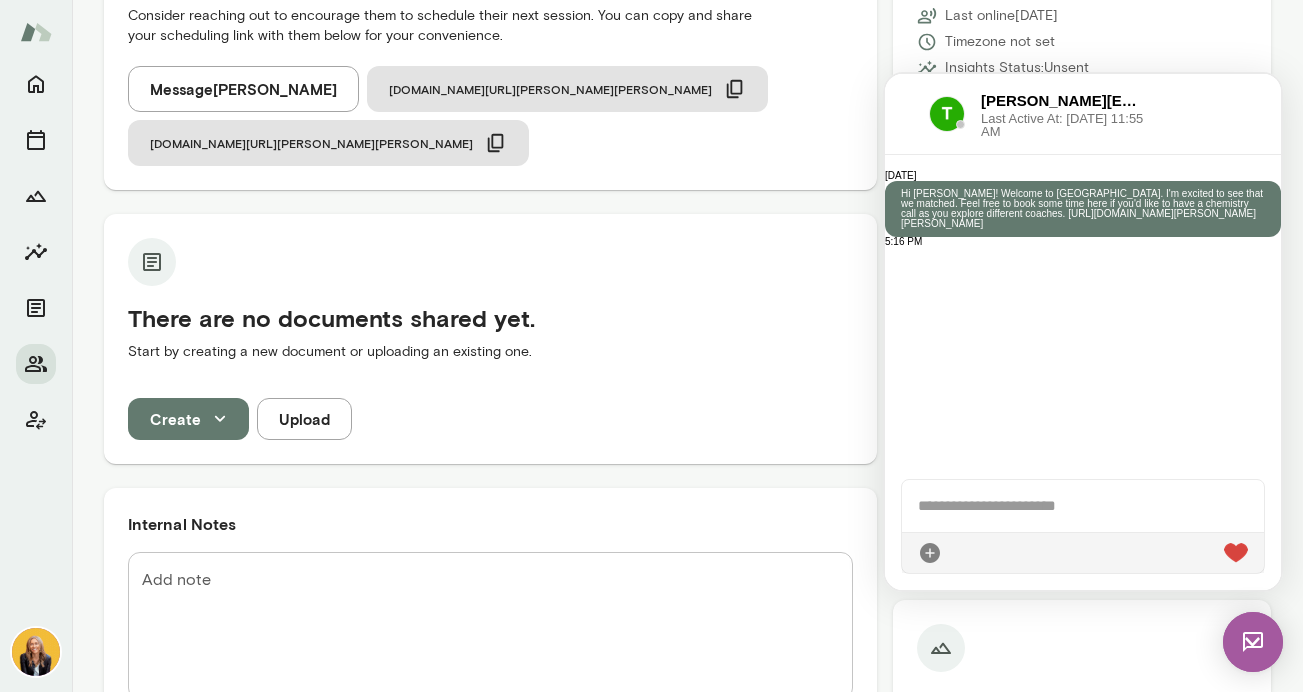 scroll, scrollTop: 0, scrollLeft: 0, axis: both 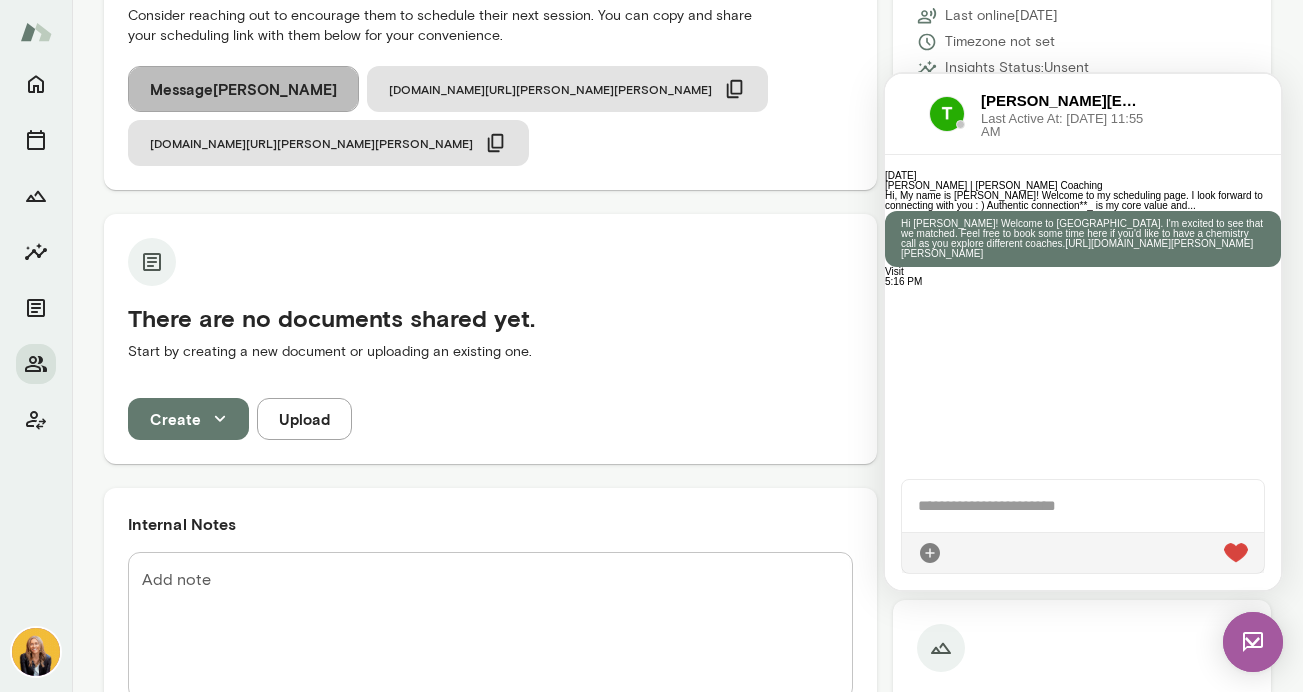 click on "Message  Tim LaBeau" at bounding box center (243, 89) 